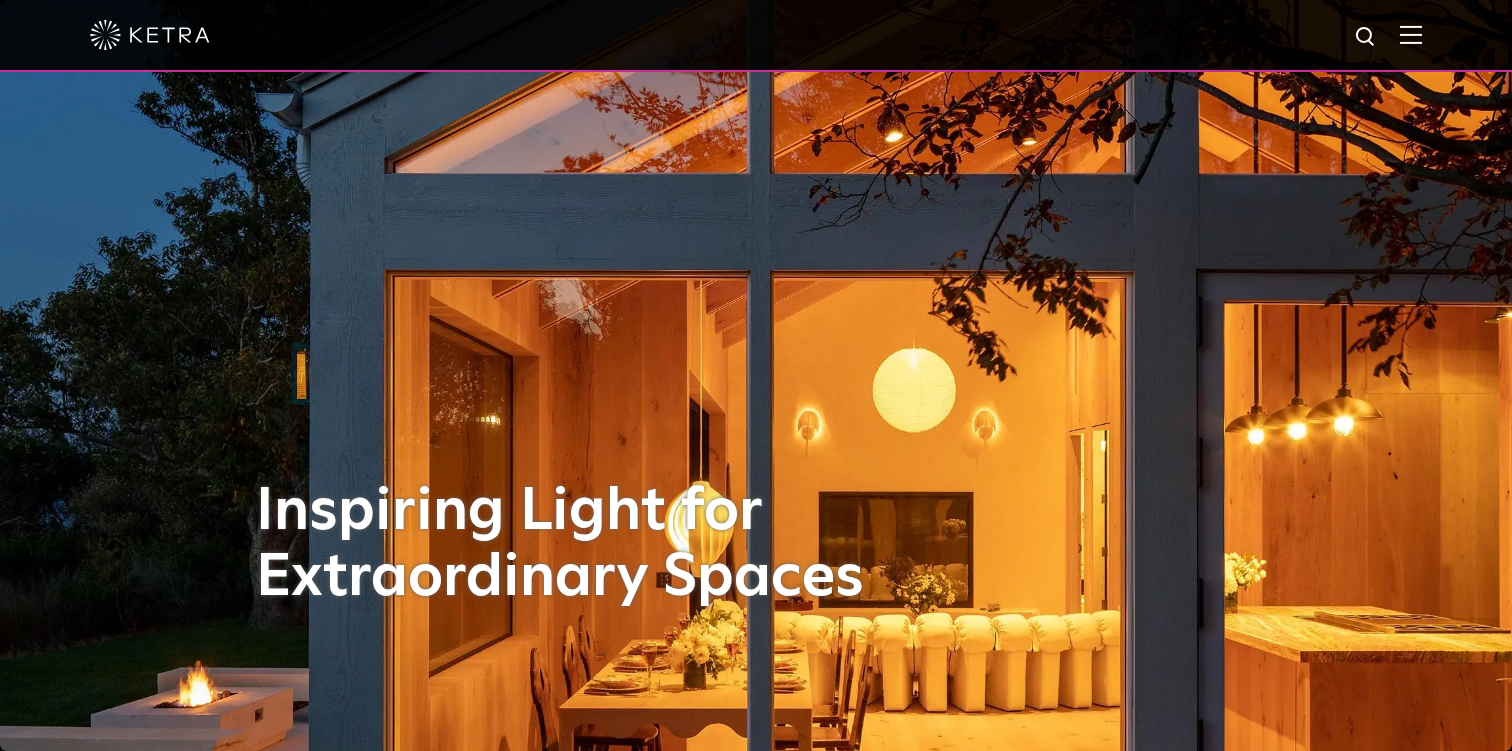scroll, scrollTop: 186, scrollLeft: 0, axis: vertical 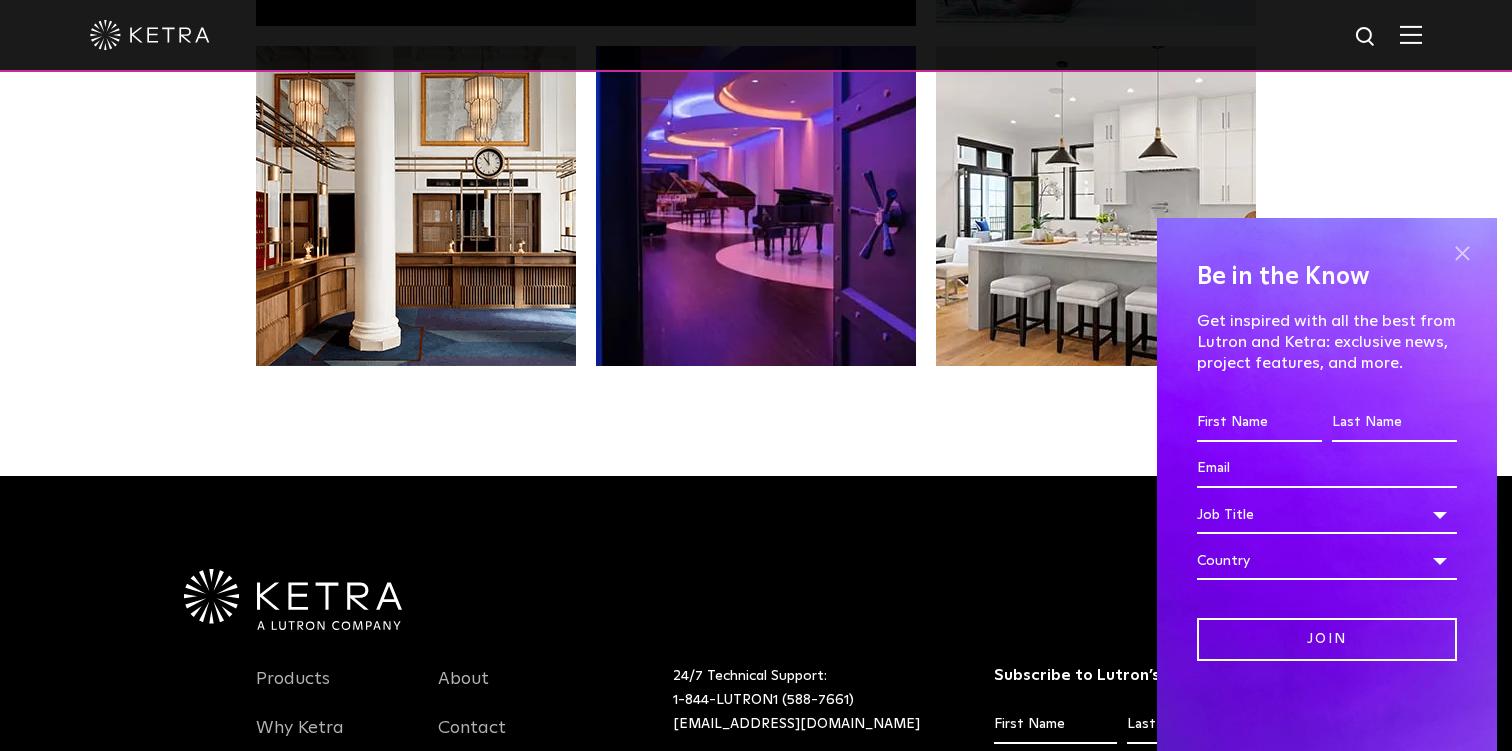 click at bounding box center (1462, 253) 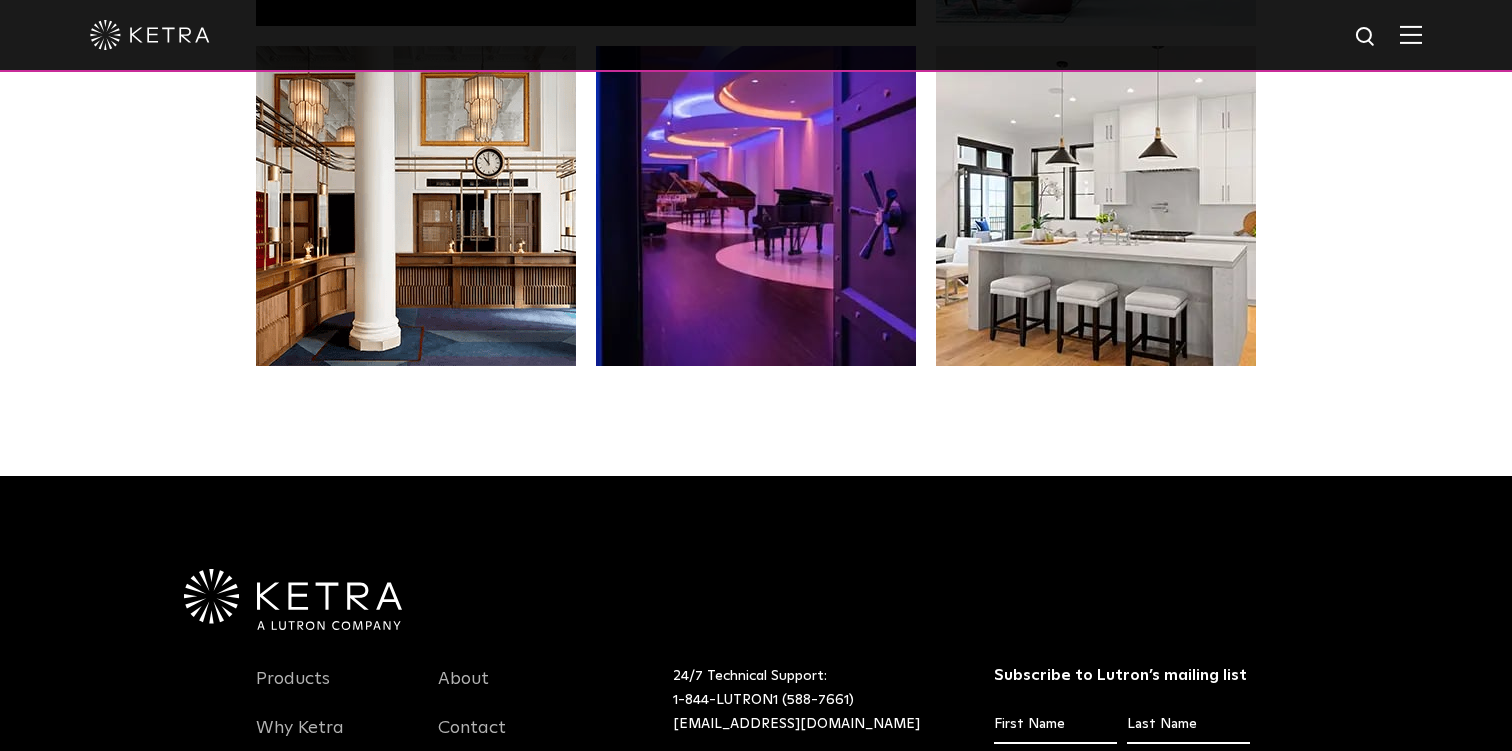 click at bounding box center [1366, 37] 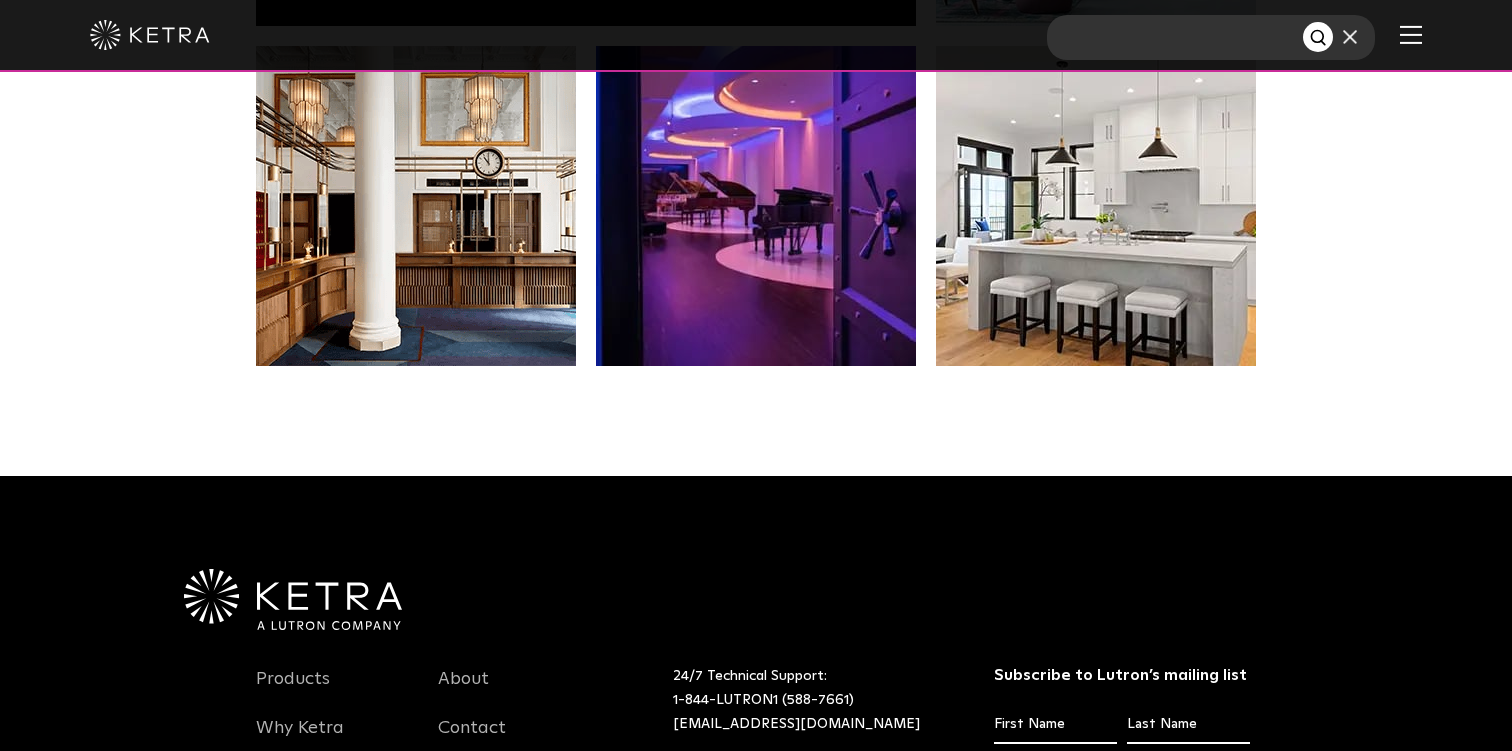 paste on "Circadian Rhythm" 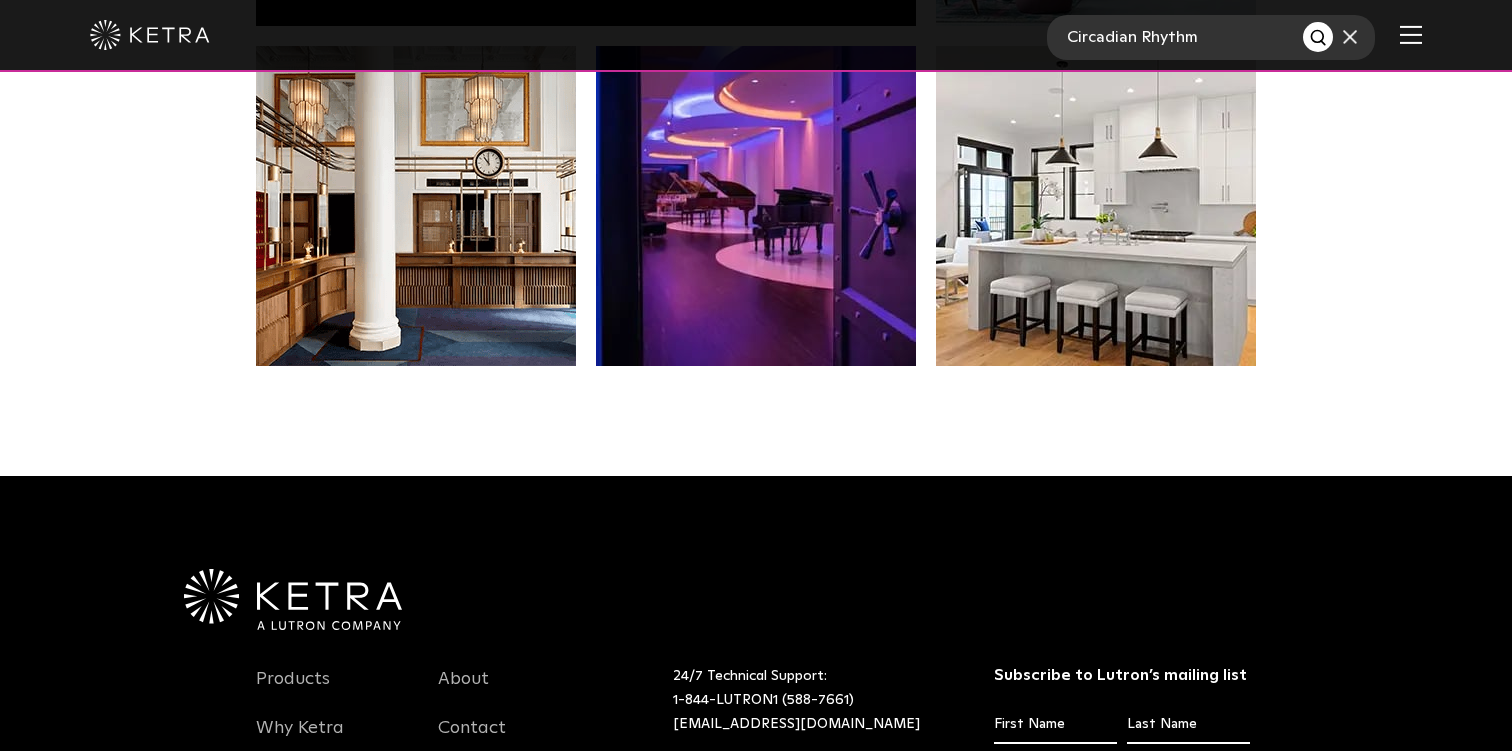 type on "Circadian Rhythm" 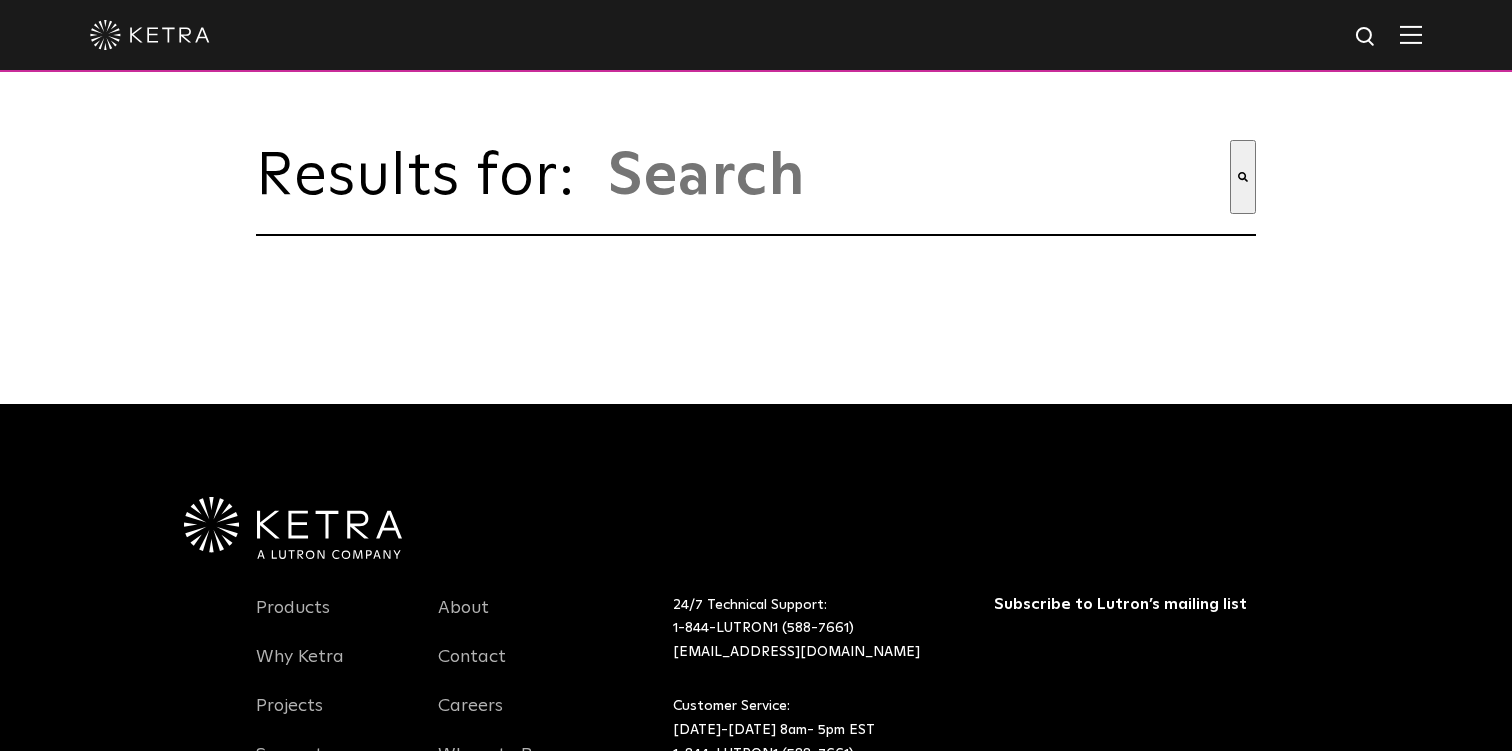 scroll, scrollTop: 0, scrollLeft: 0, axis: both 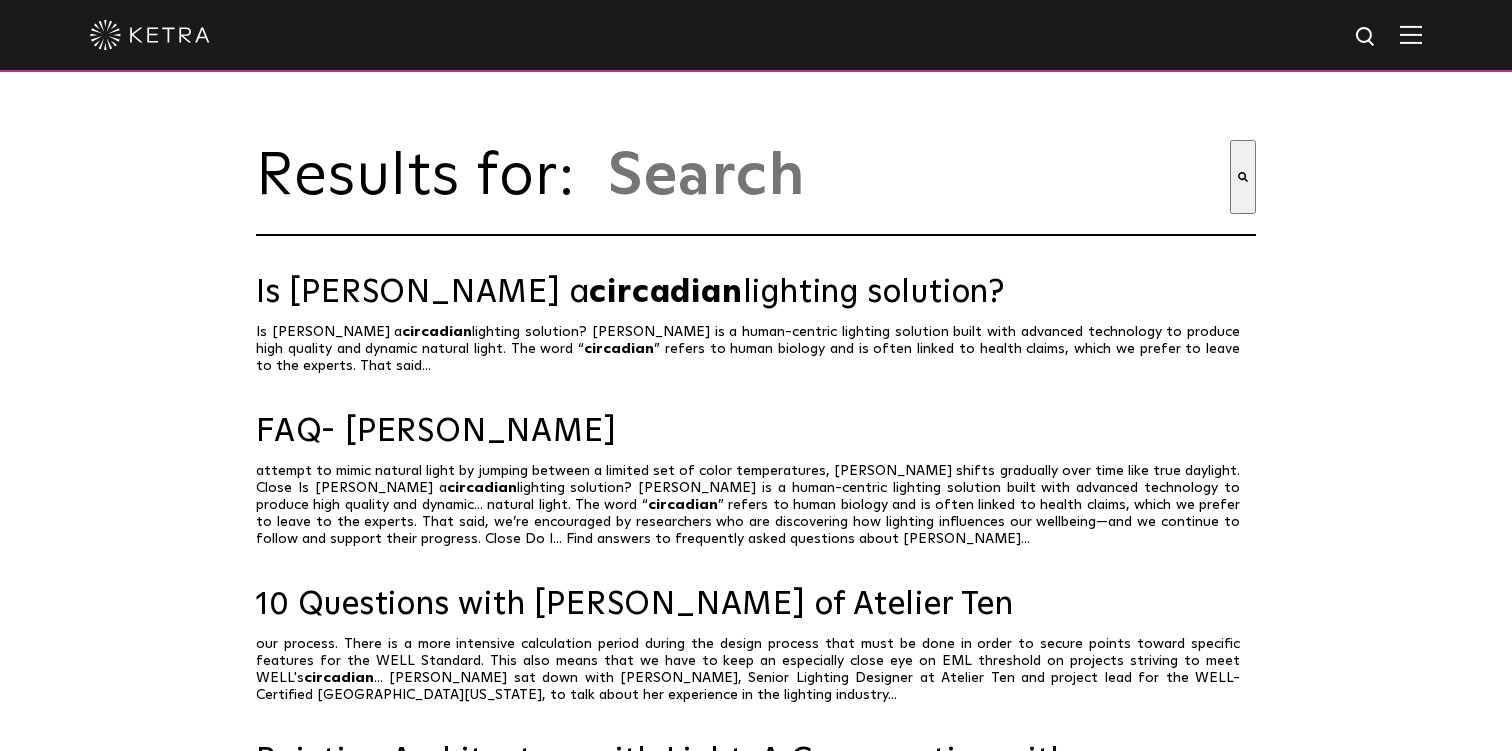 type on "circadian rhythm" 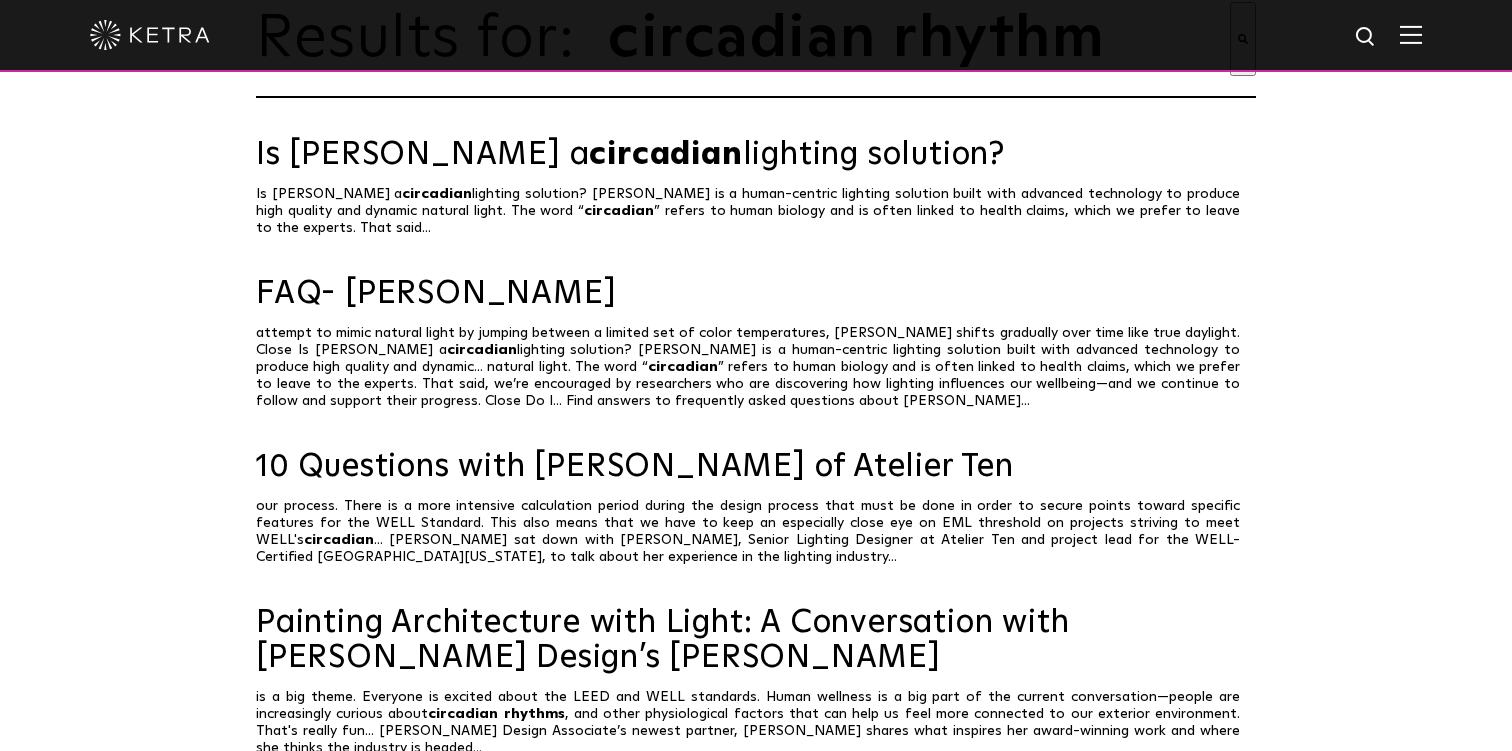 scroll, scrollTop: 0, scrollLeft: 0, axis: both 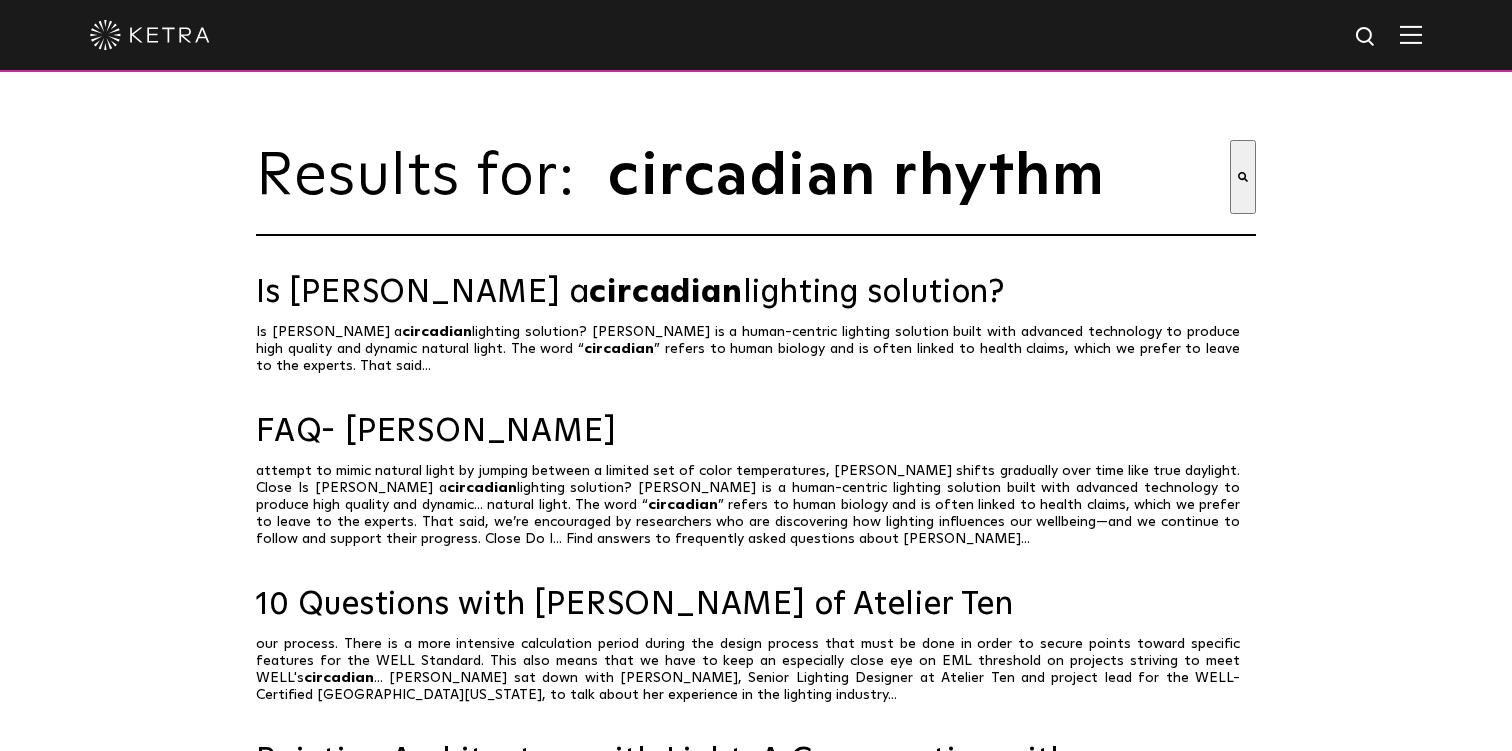 click at bounding box center [150, 35] 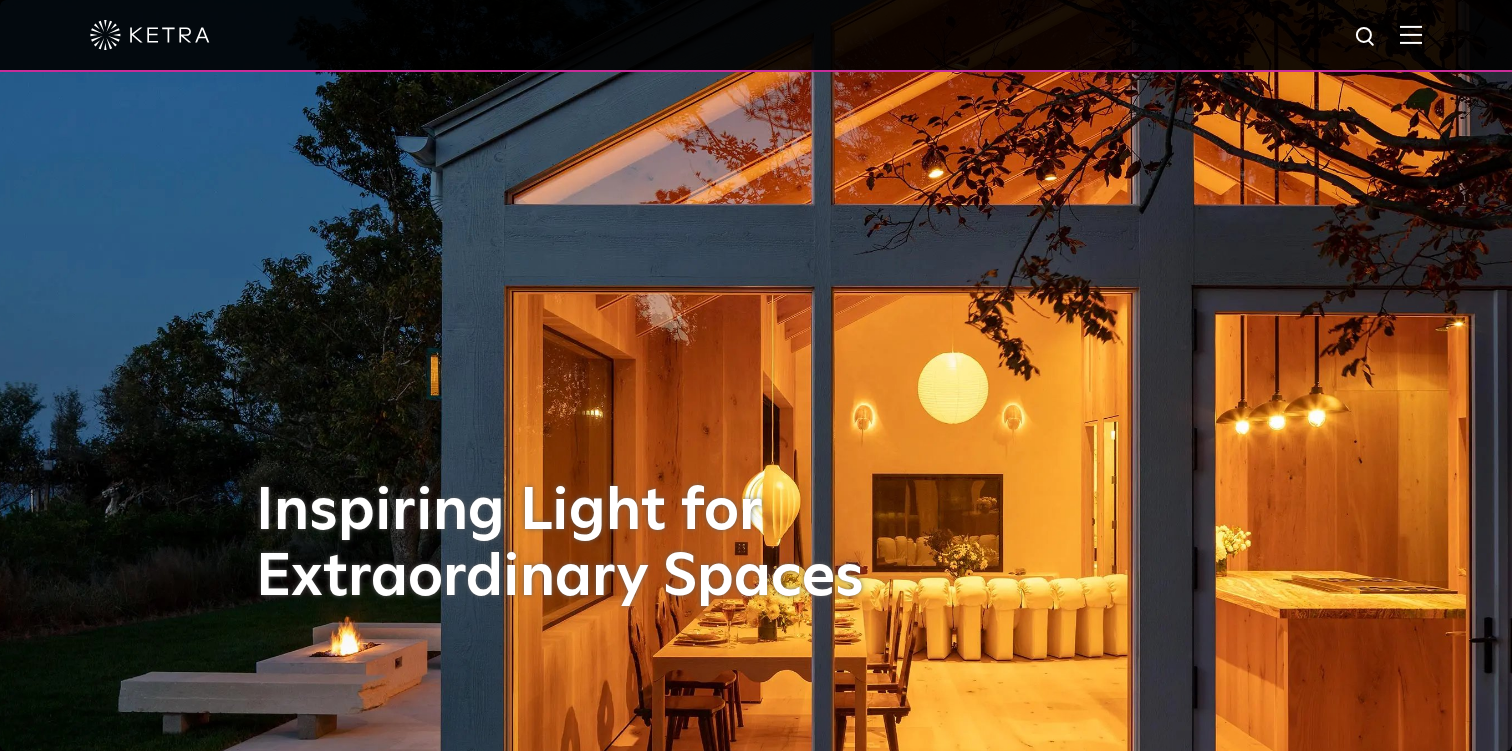 scroll, scrollTop: 0, scrollLeft: 0, axis: both 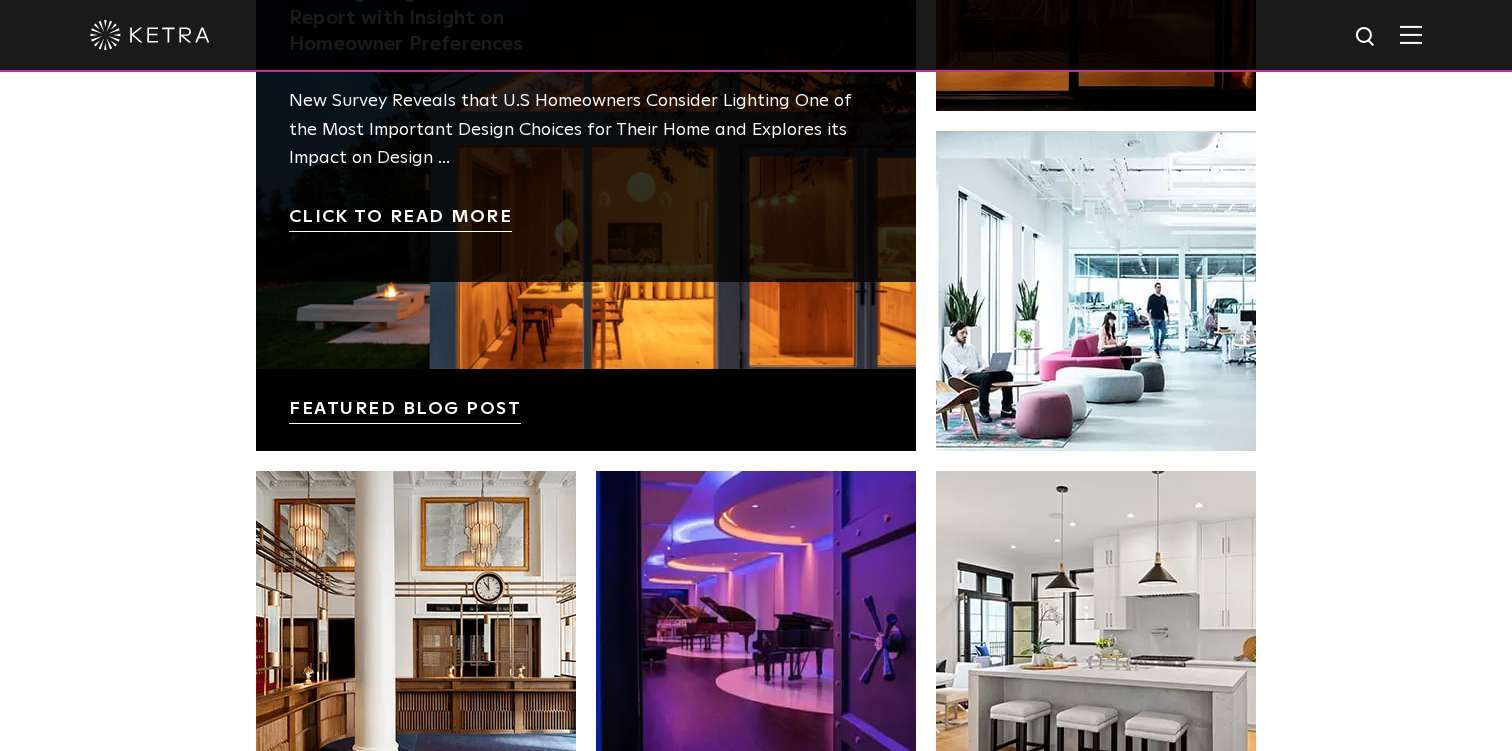 click at bounding box center [586, 121] 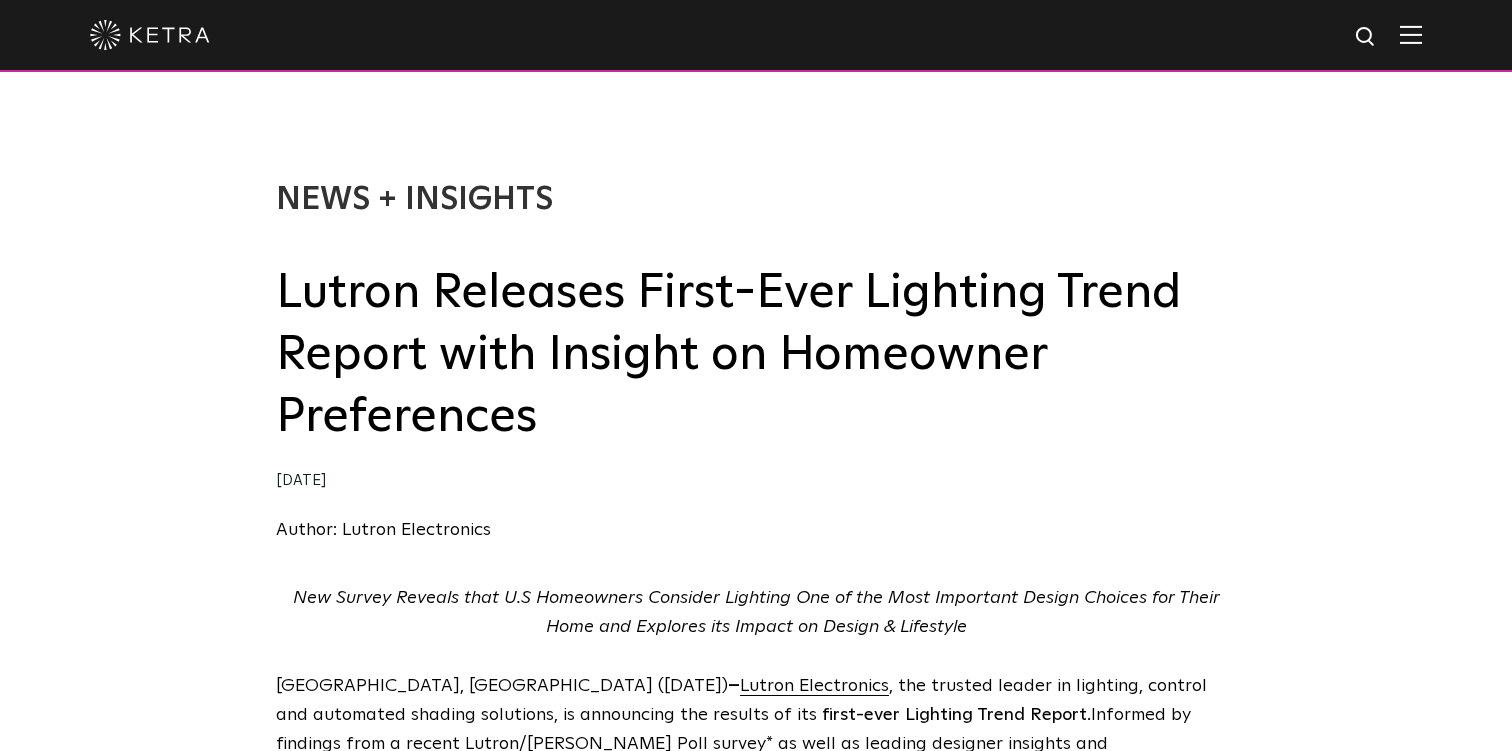 scroll, scrollTop: 0, scrollLeft: 0, axis: both 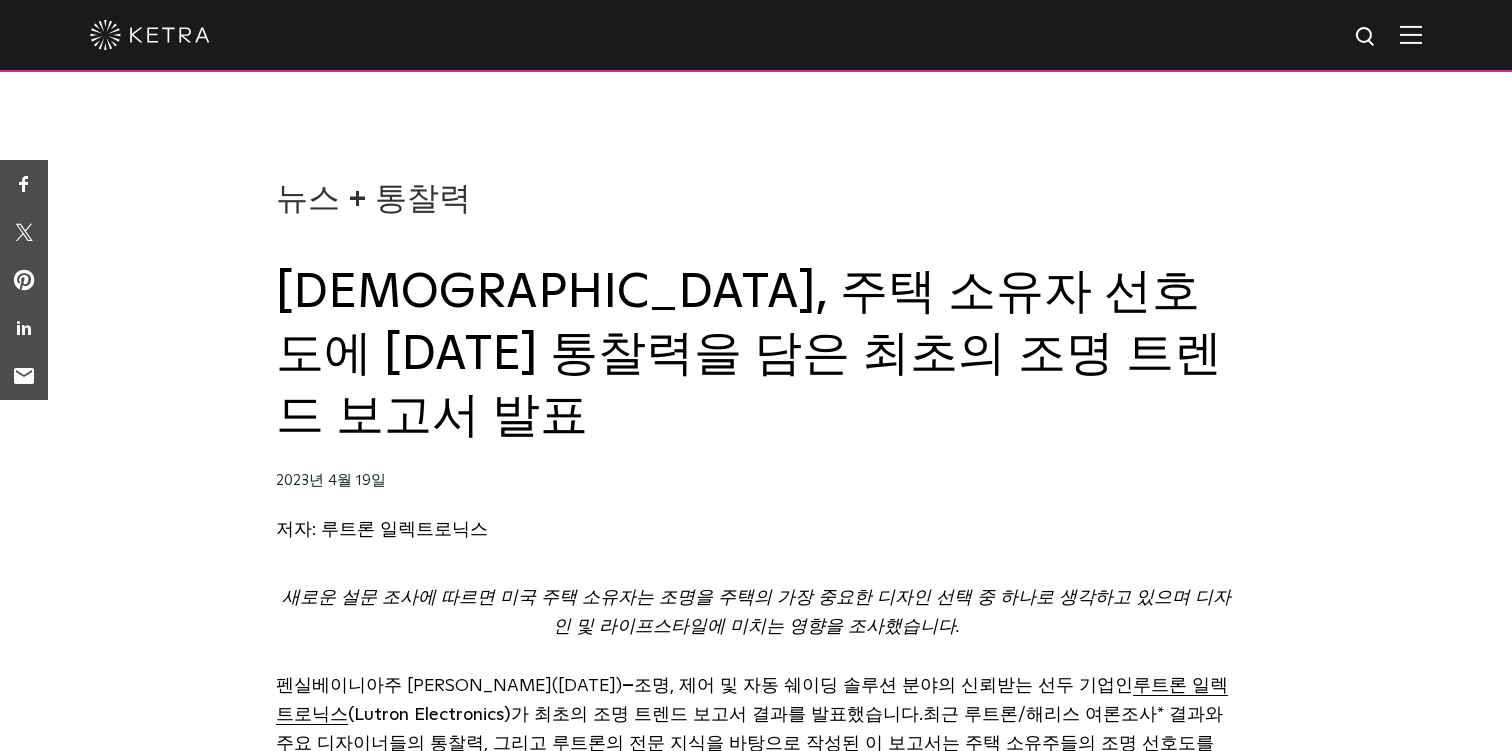click at bounding box center [150, 35] 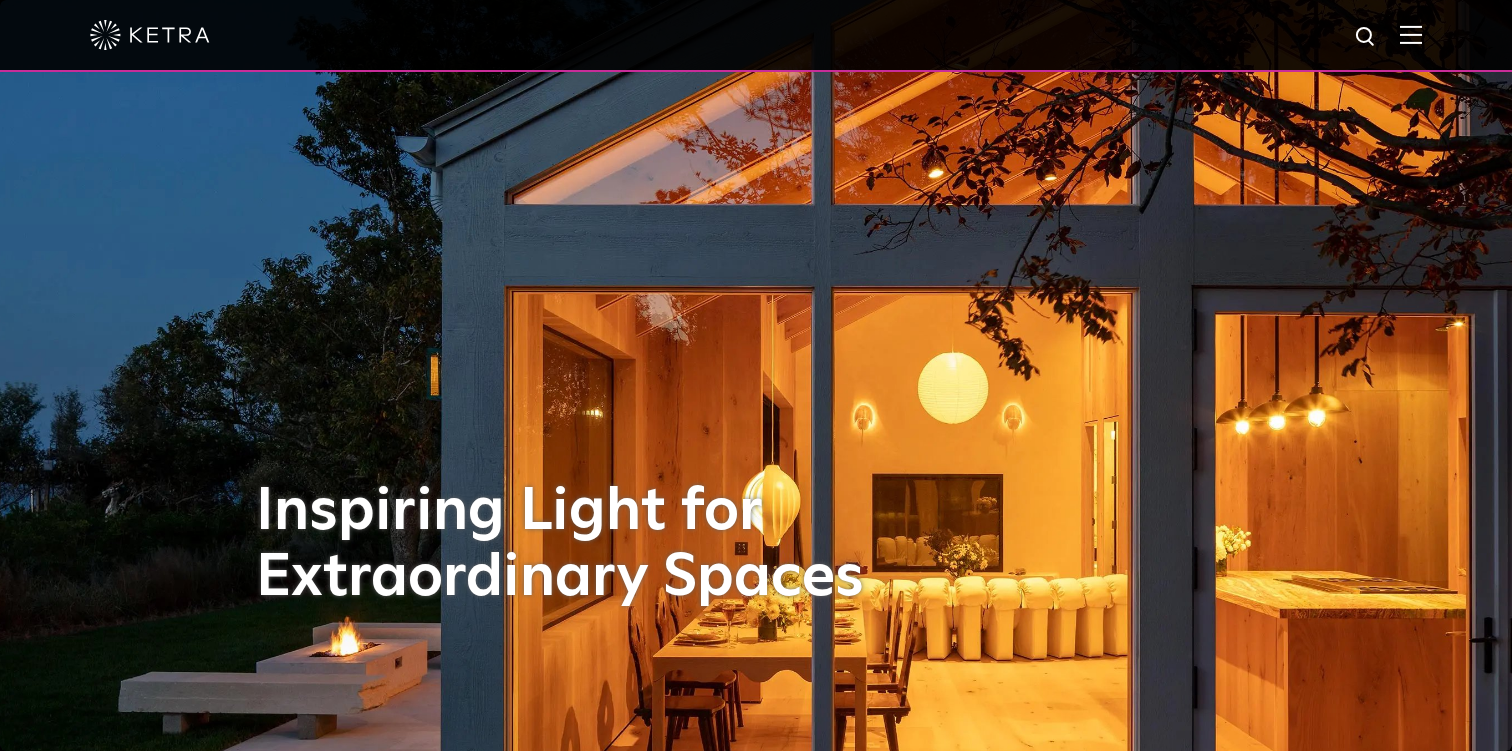 scroll, scrollTop: 0, scrollLeft: 0, axis: both 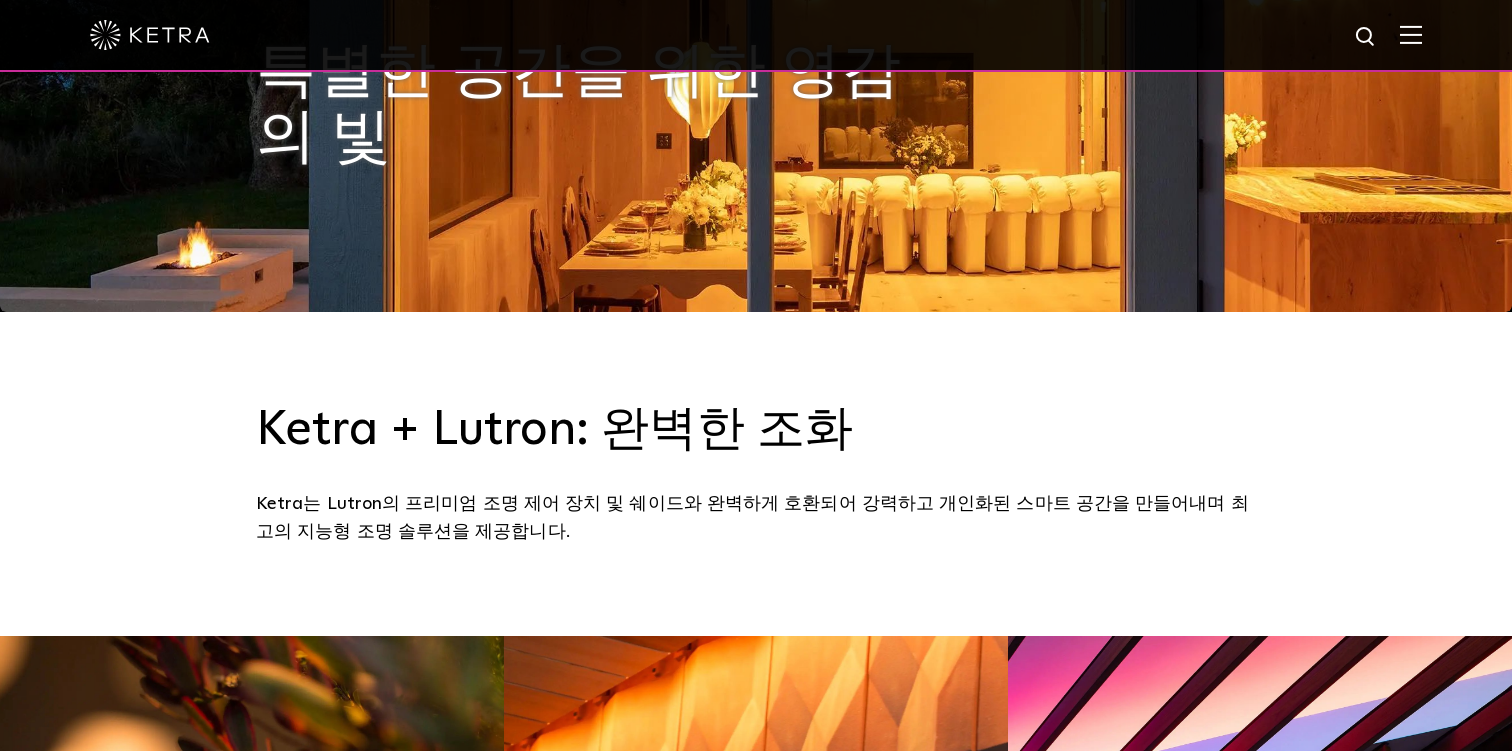 click at bounding box center (1411, 34) 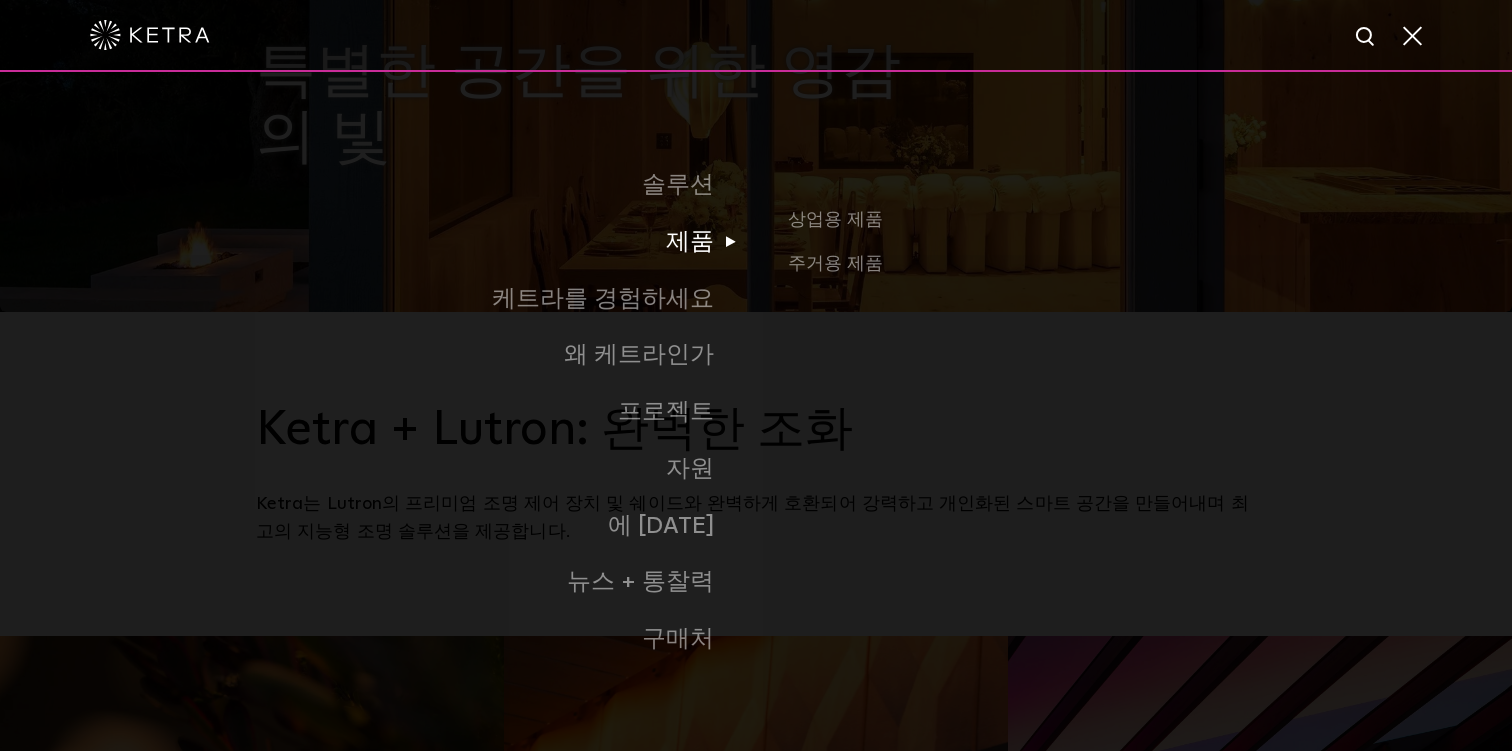 click on "제품" at bounding box center [506, 242] 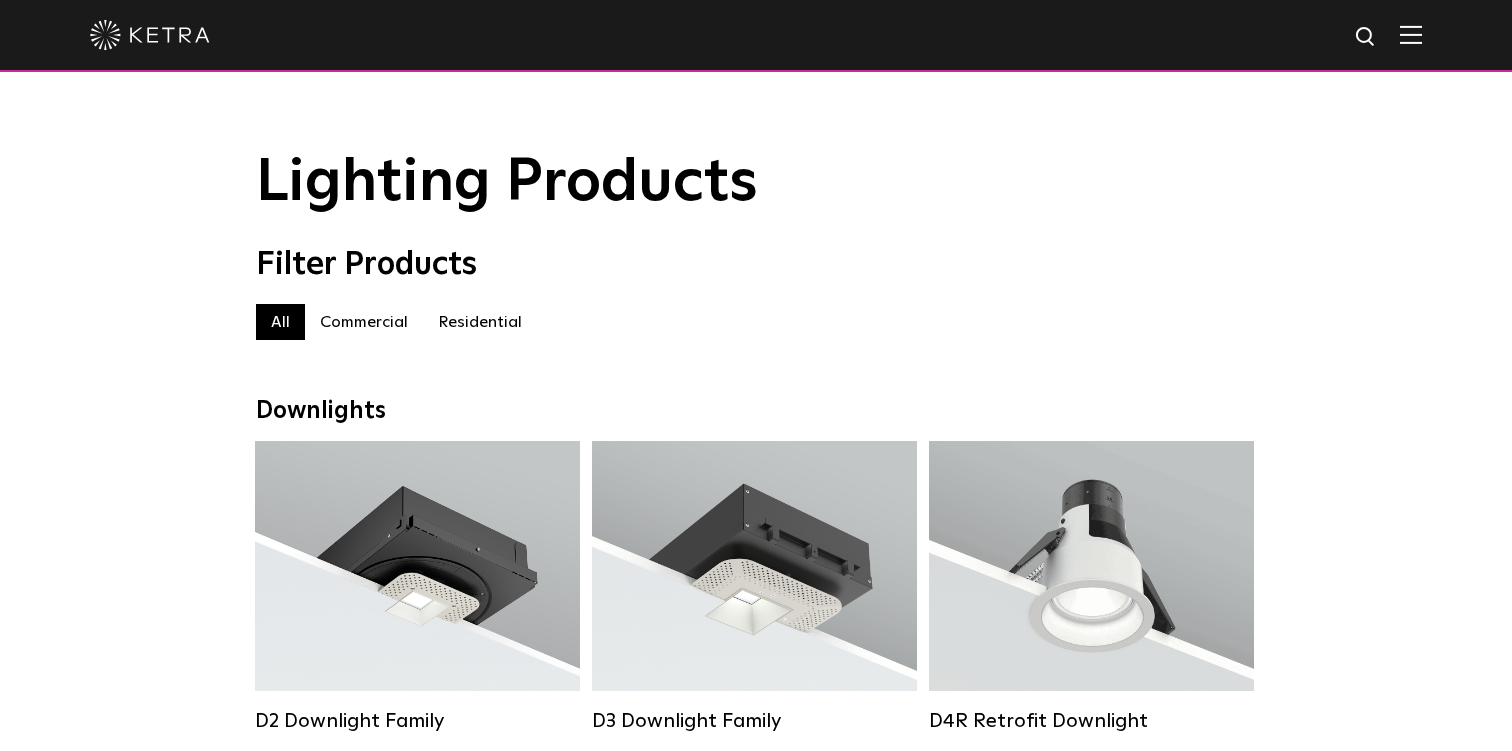 scroll, scrollTop: 0, scrollLeft: 0, axis: both 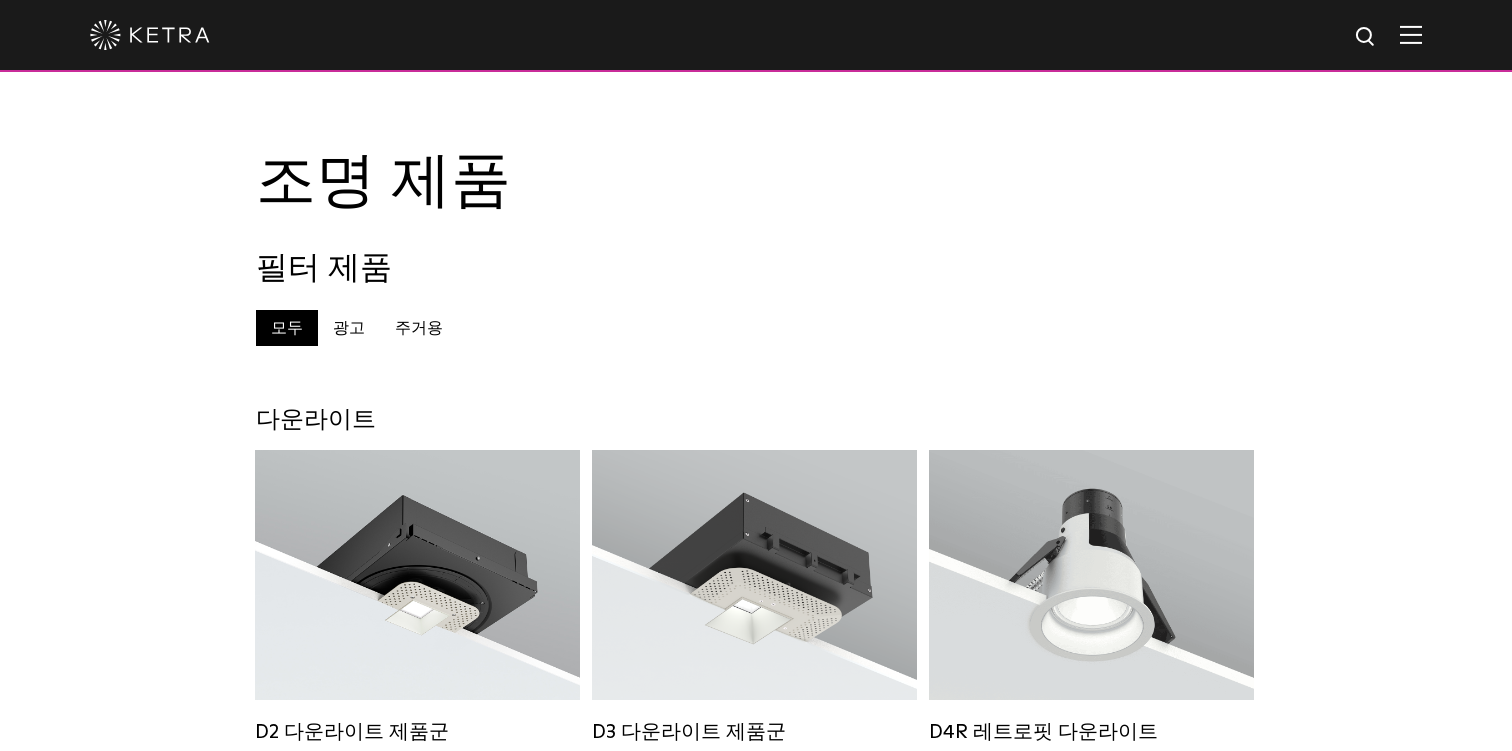click on "주거용" at bounding box center (419, 328) 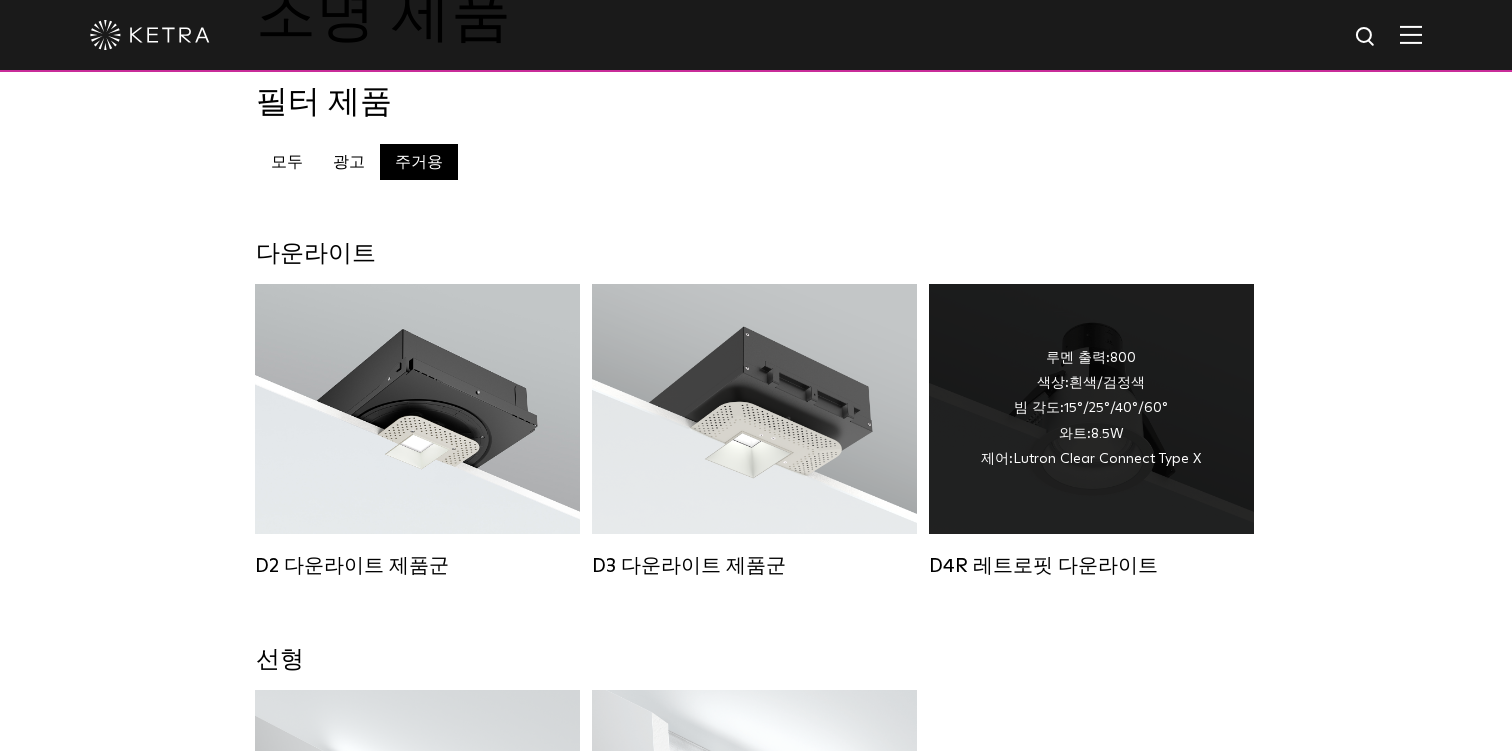 scroll, scrollTop: 0, scrollLeft: 0, axis: both 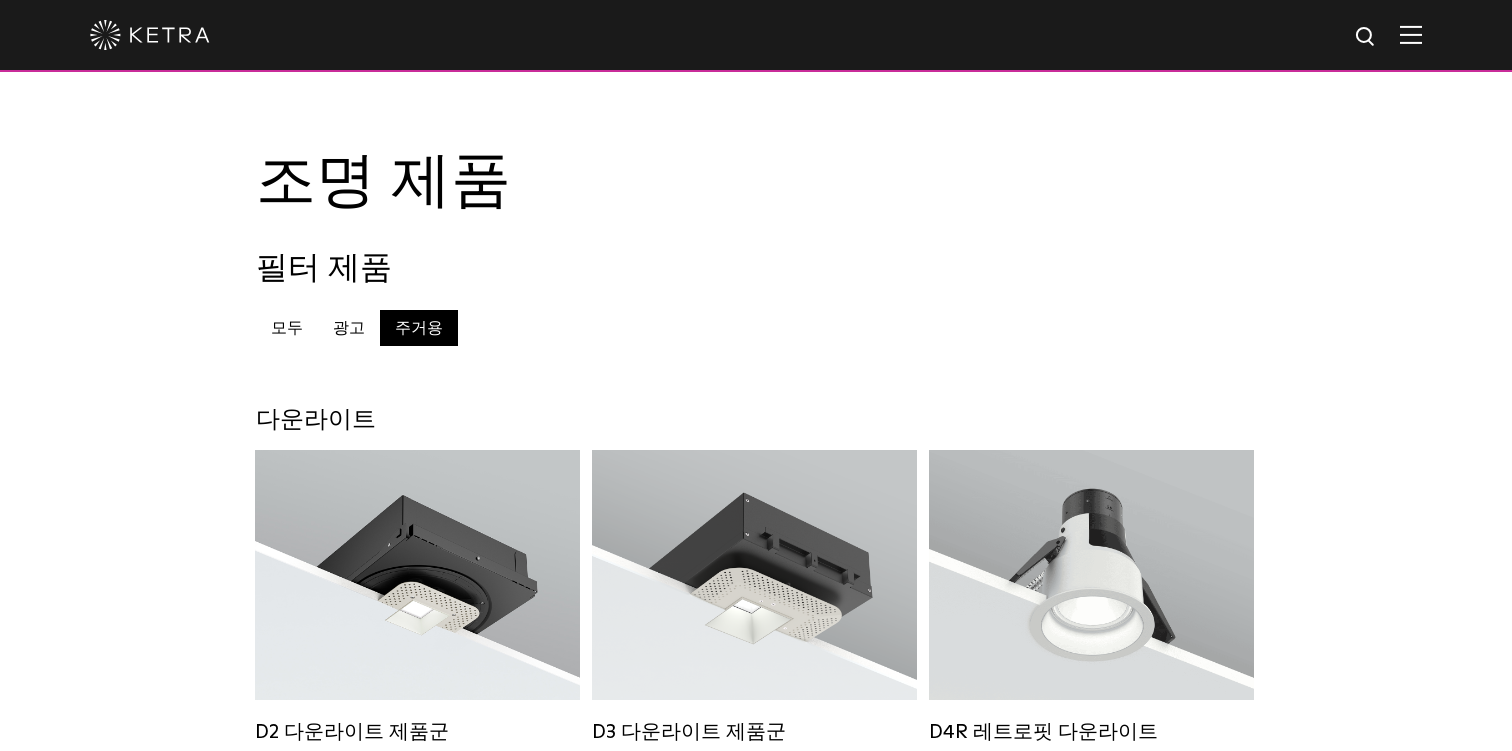 click at bounding box center [1411, 34] 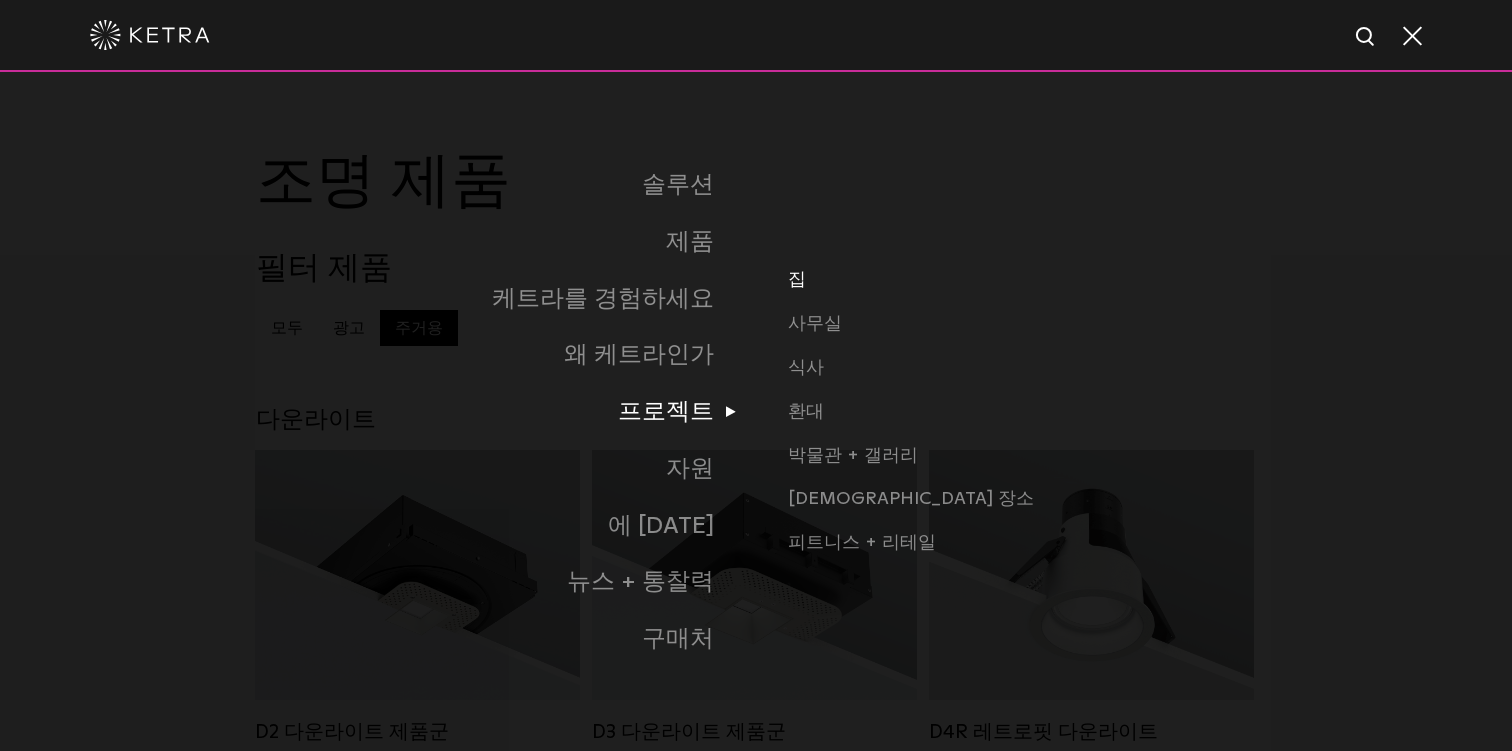 click on "집" at bounding box center [1022, 289] 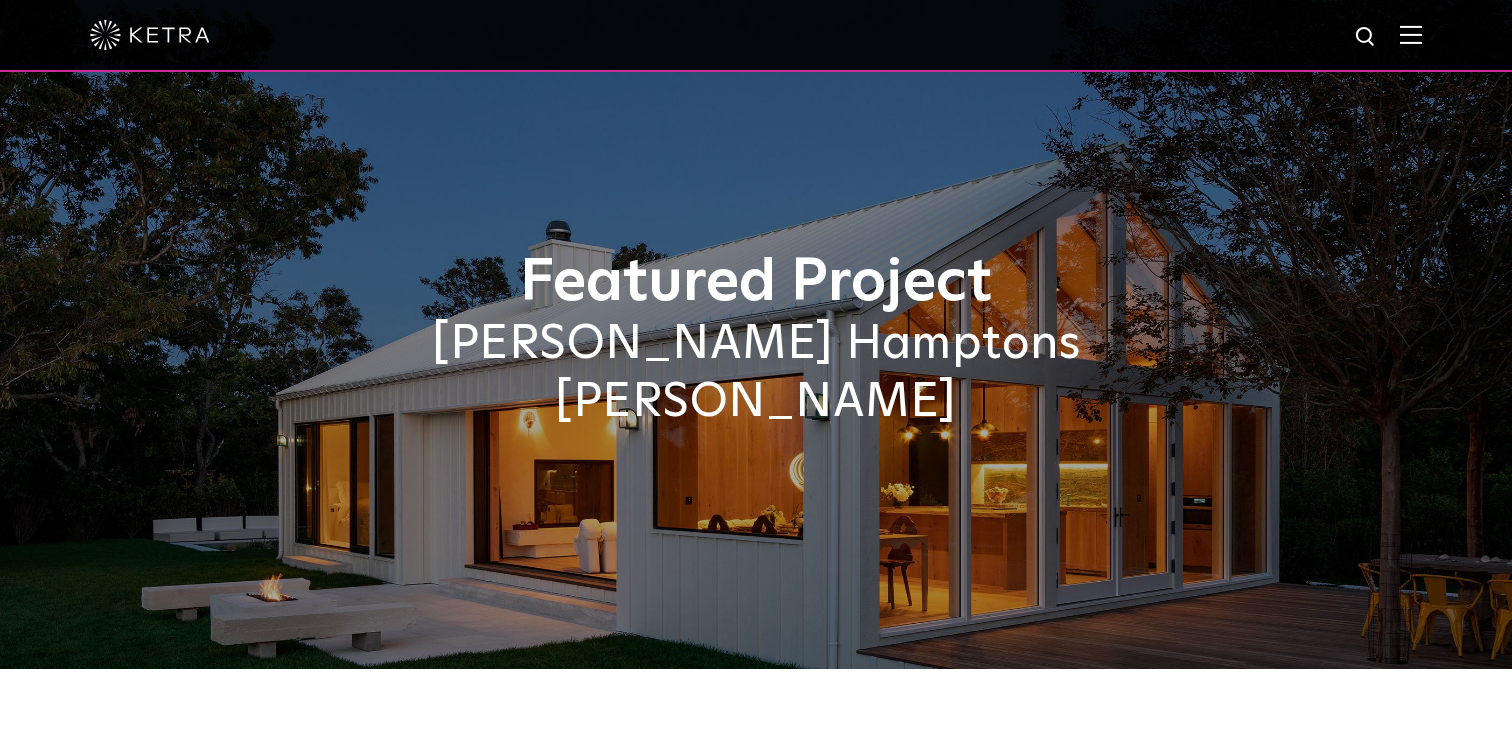 scroll, scrollTop: 0, scrollLeft: 0, axis: both 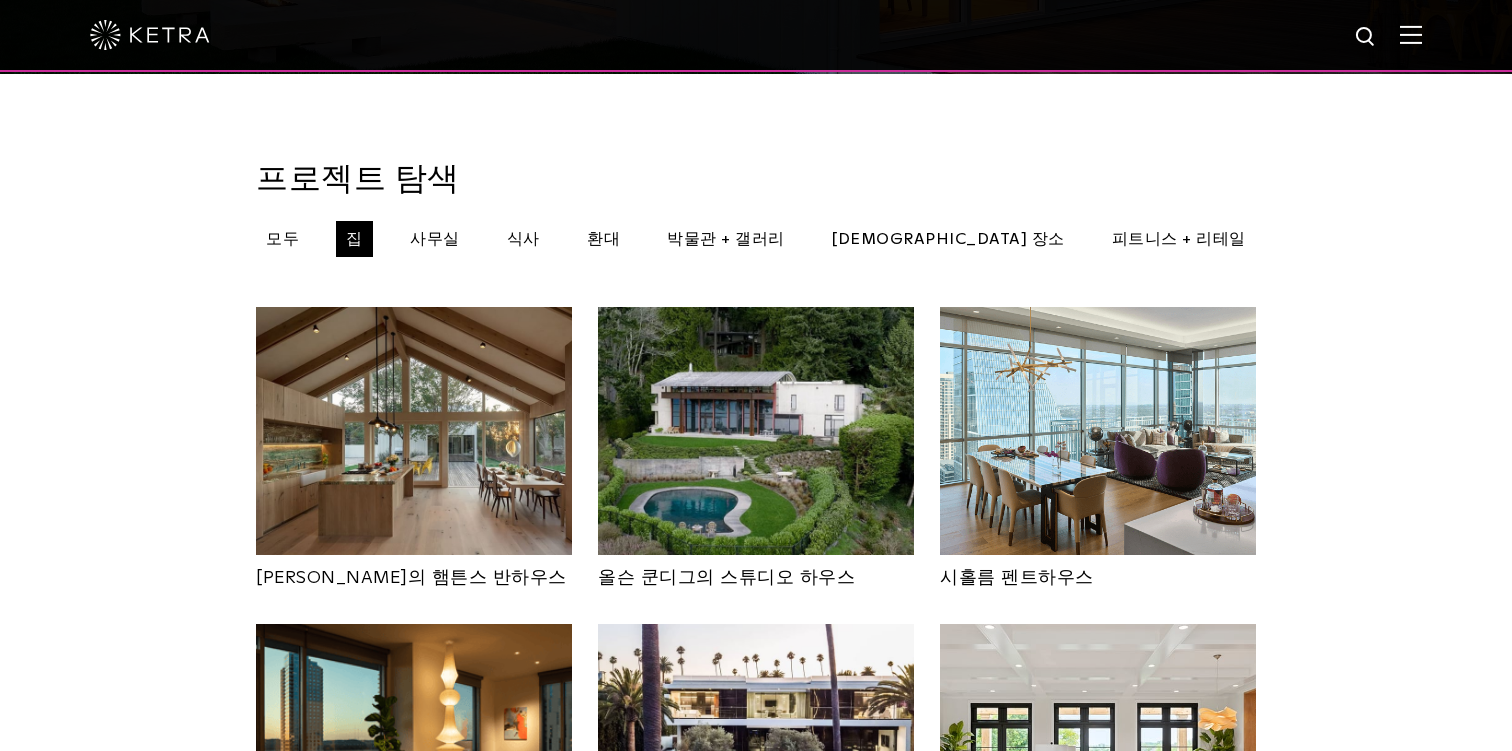 click at bounding box center (1098, 431) 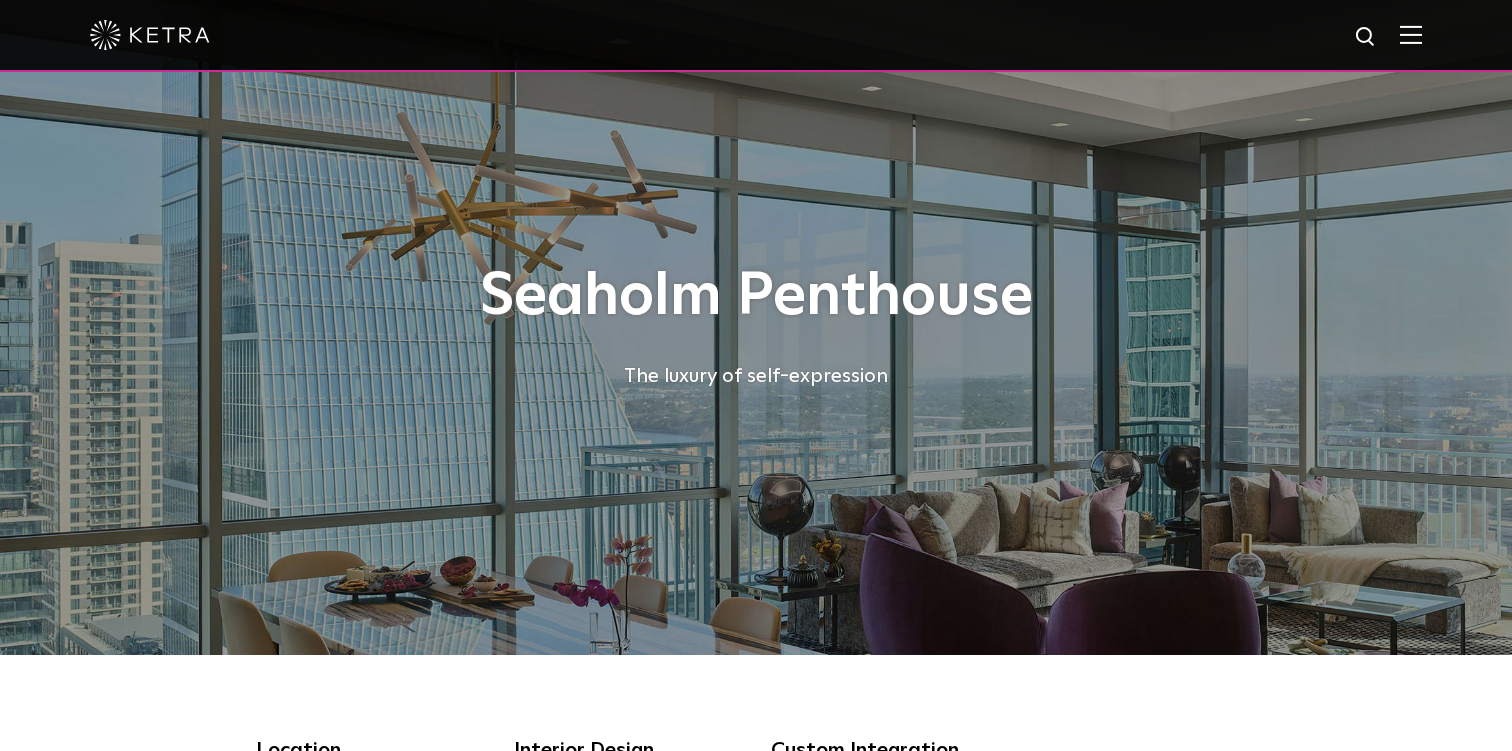 scroll, scrollTop: 0, scrollLeft: 0, axis: both 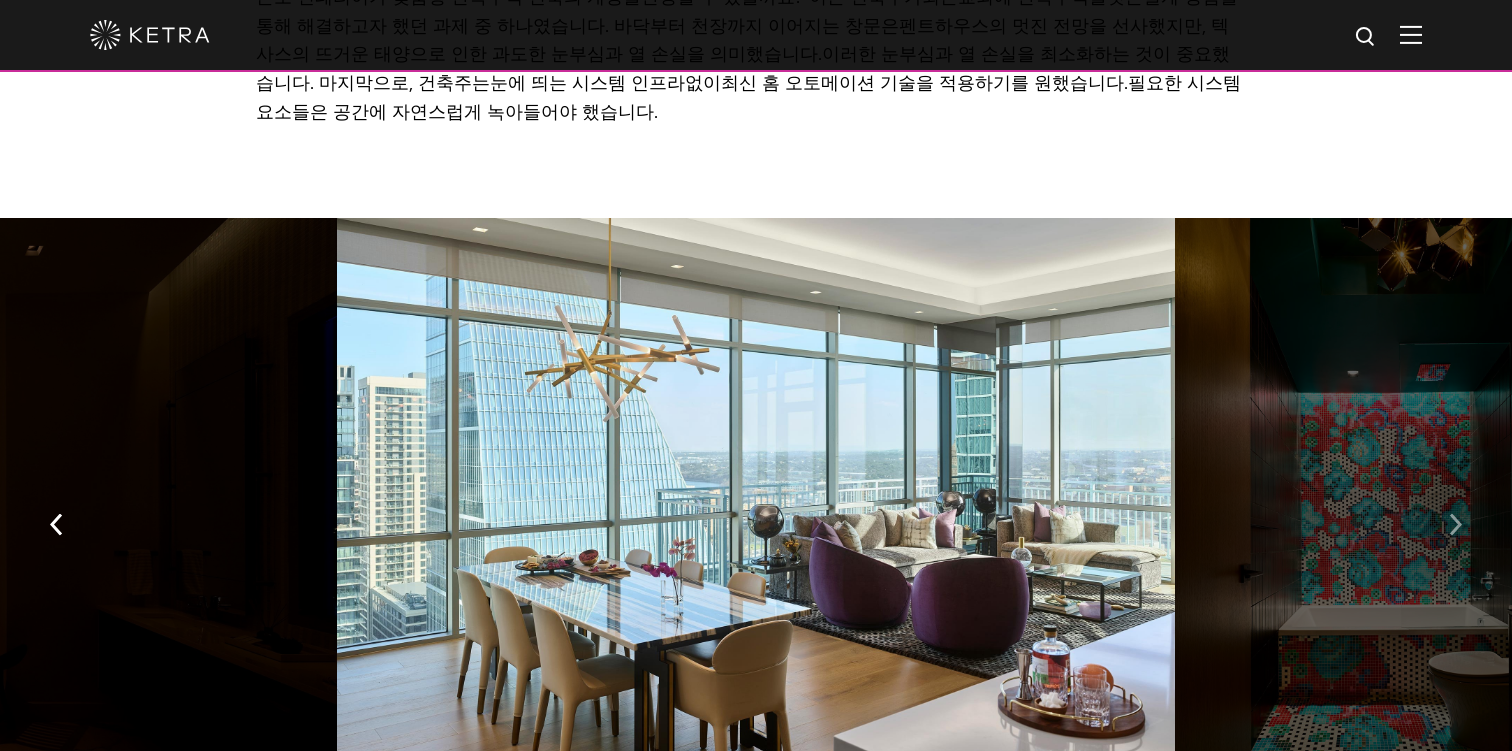 click at bounding box center (1455, 525) 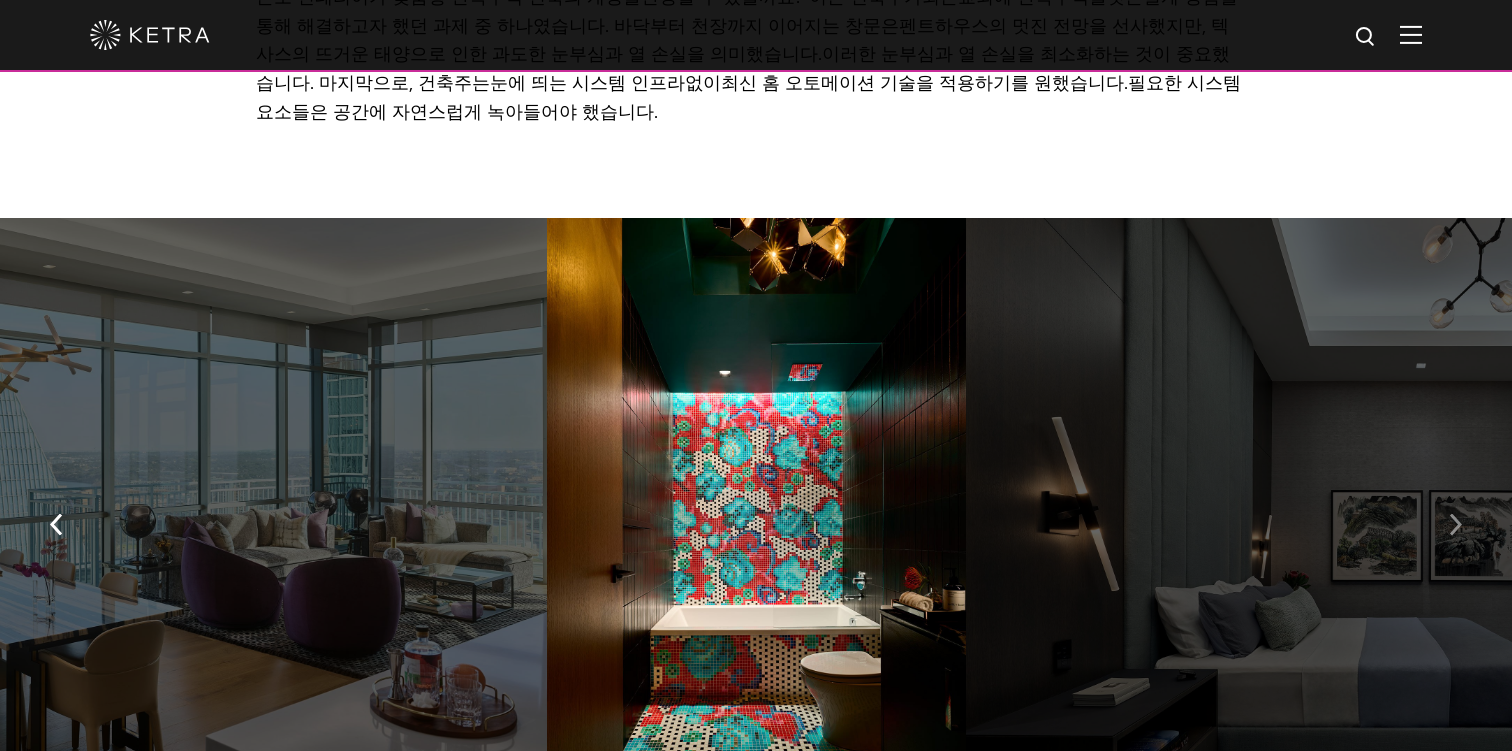 click at bounding box center [1455, 525] 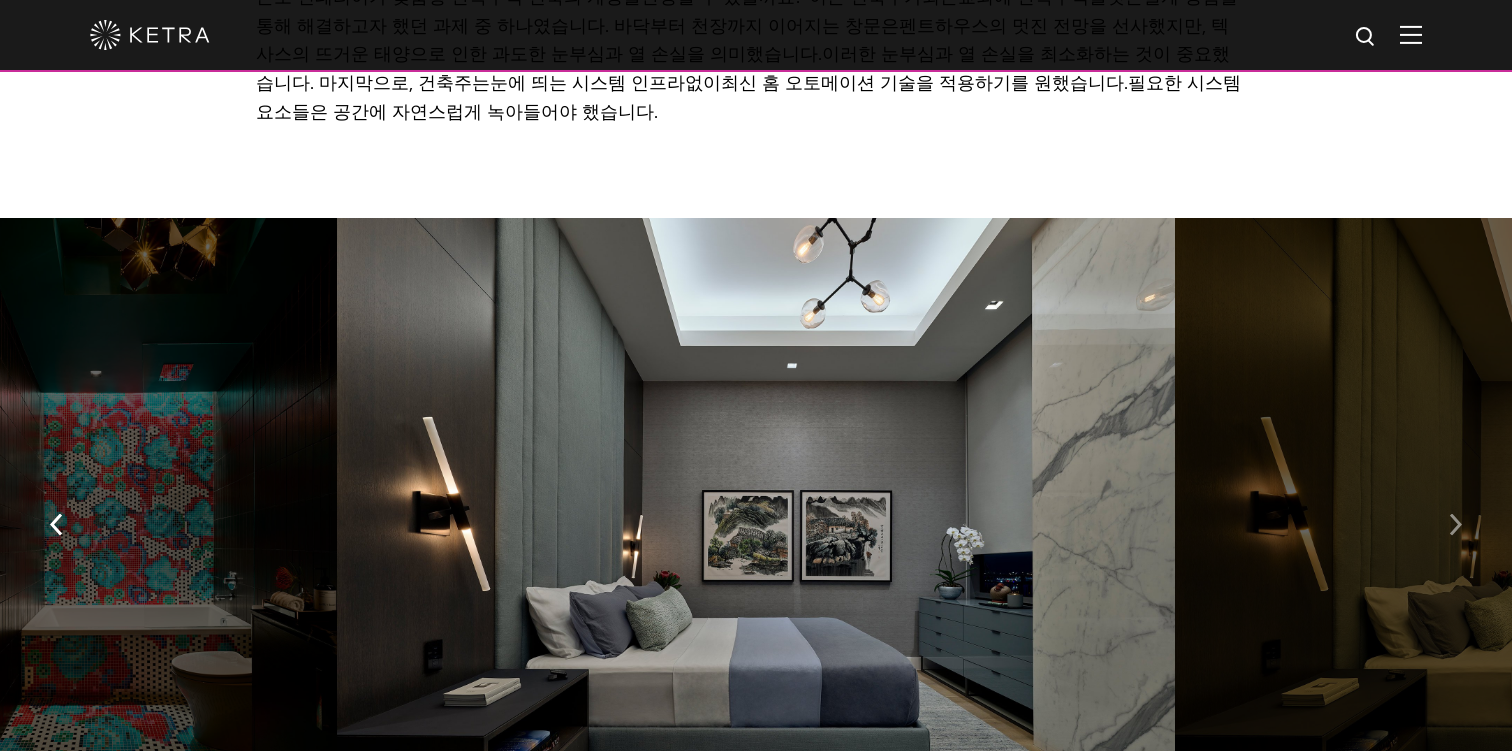 click at bounding box center [1455, 525] 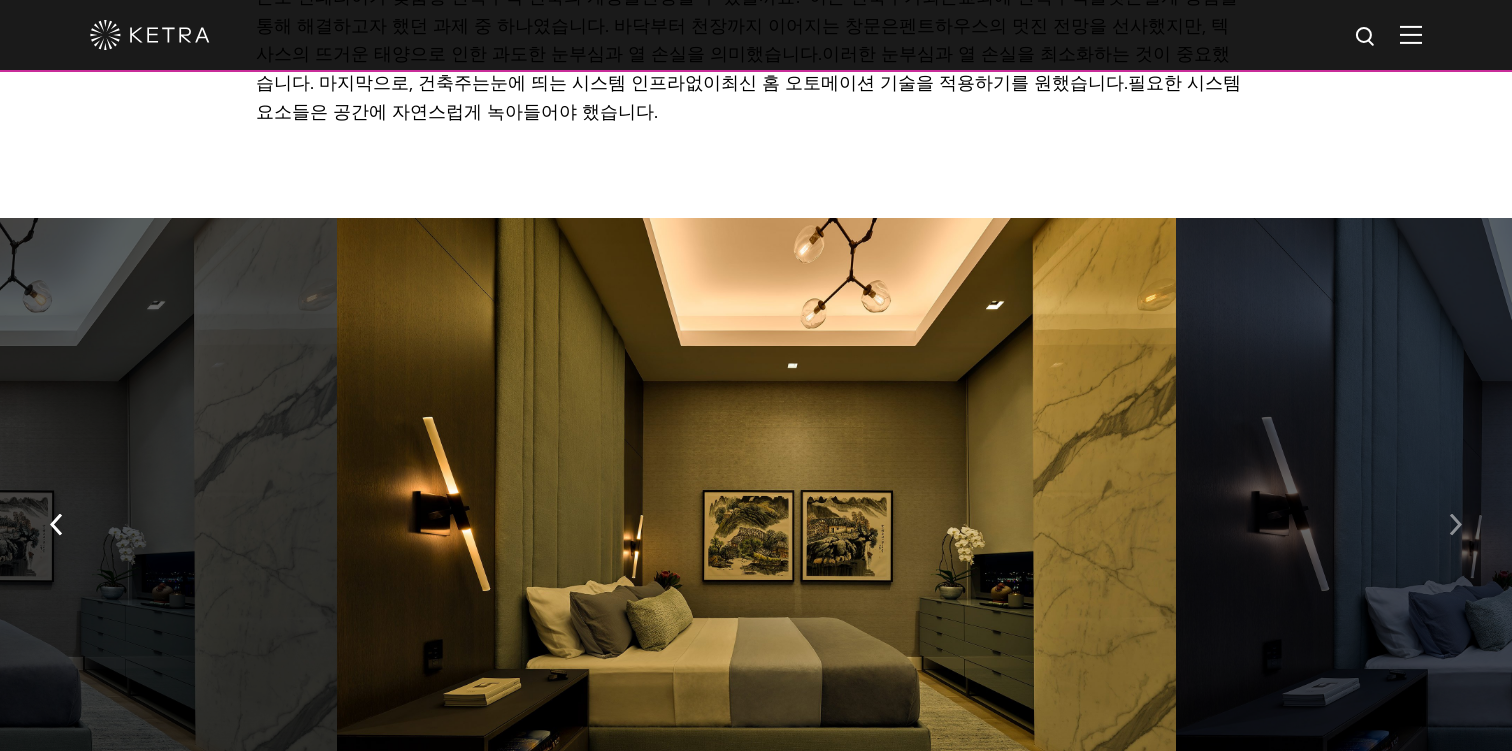 click at bounding box center (1455, 525) 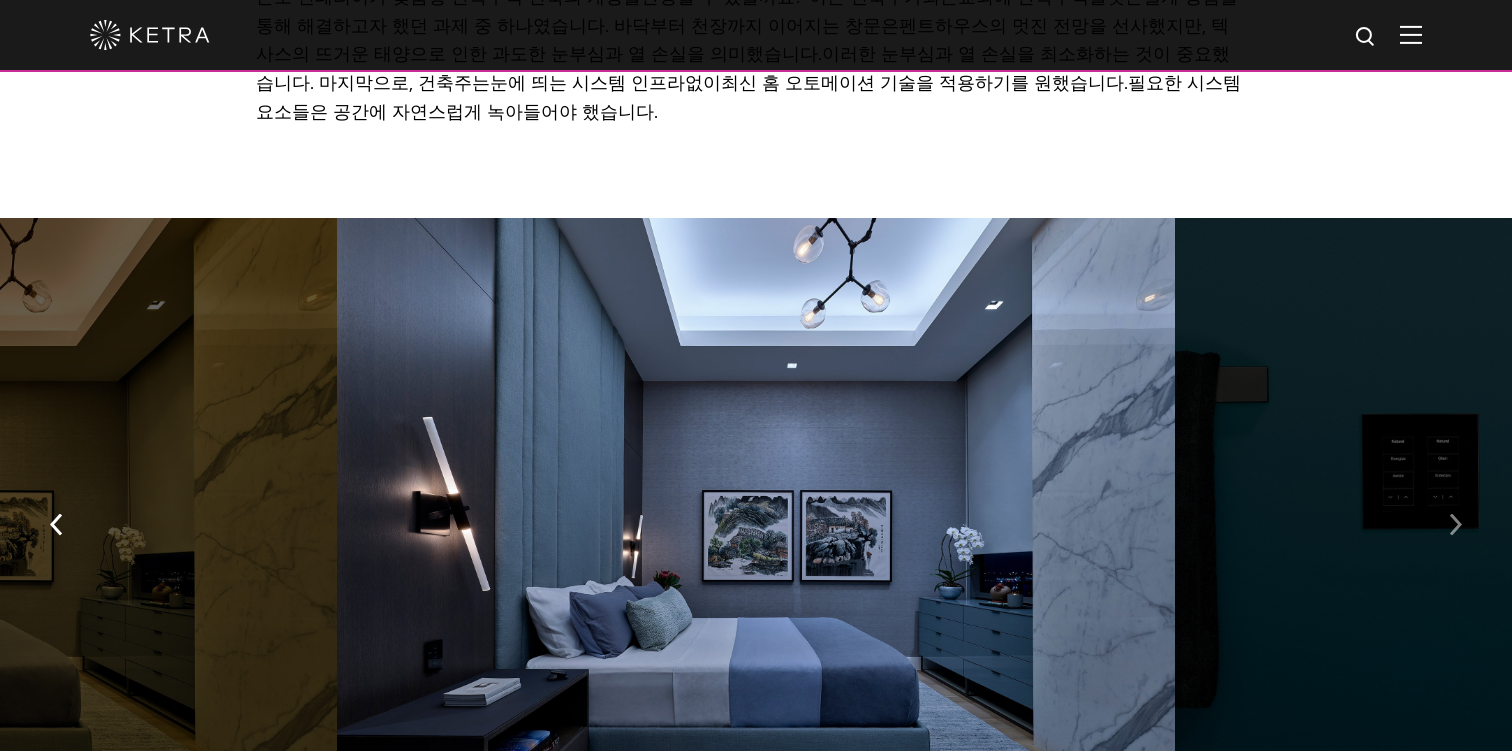click at bounding box center [1455, 525] 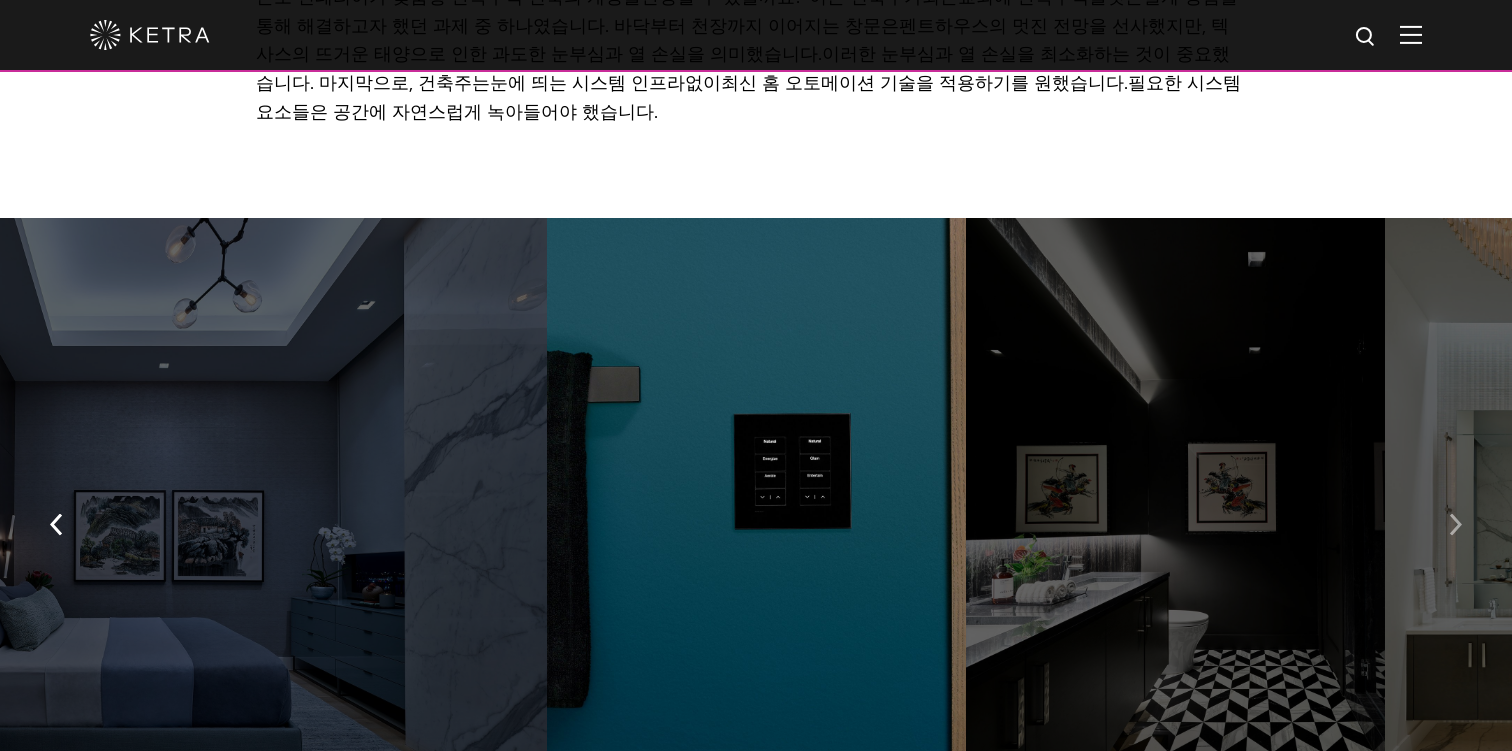 click at bounding box center [1455, 525] 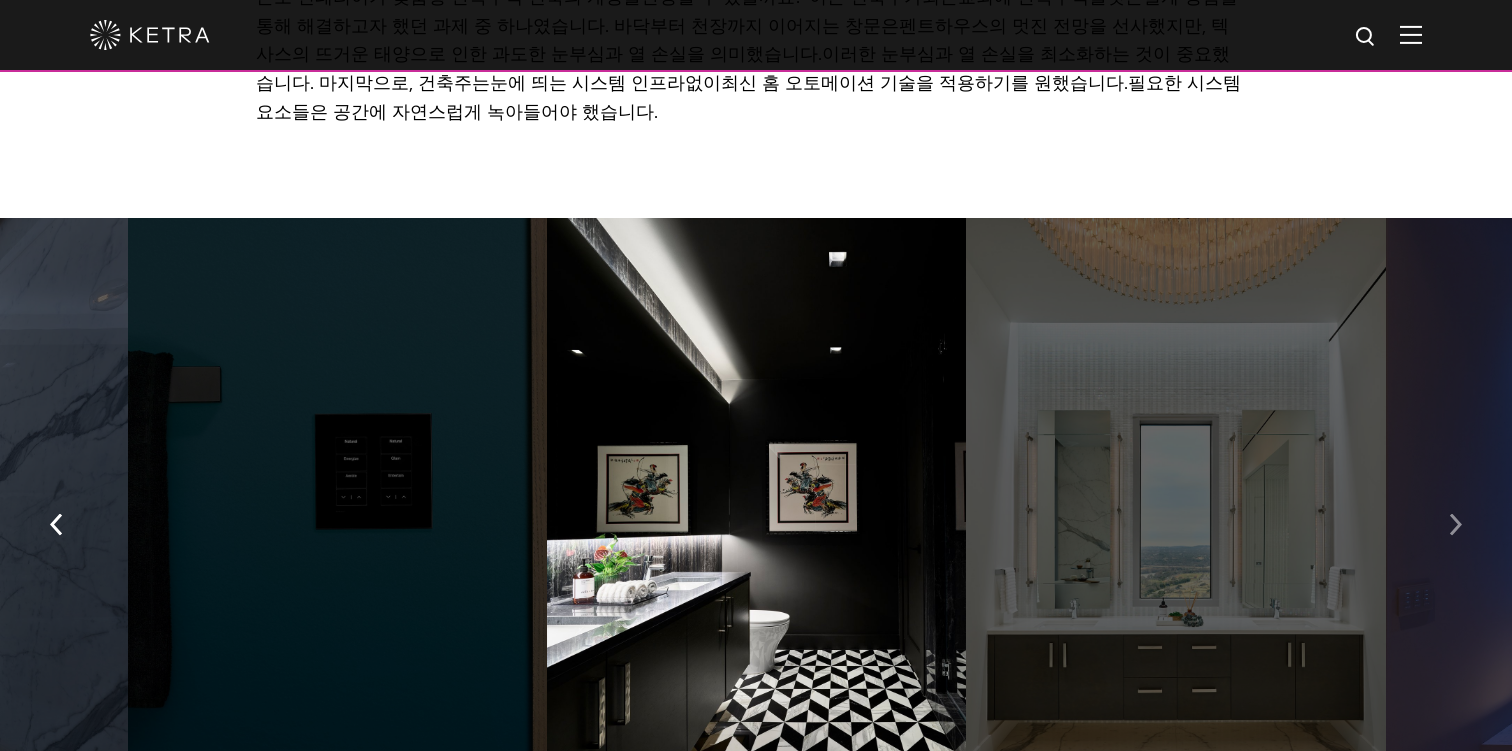 click at bounding box center [1455, 525] 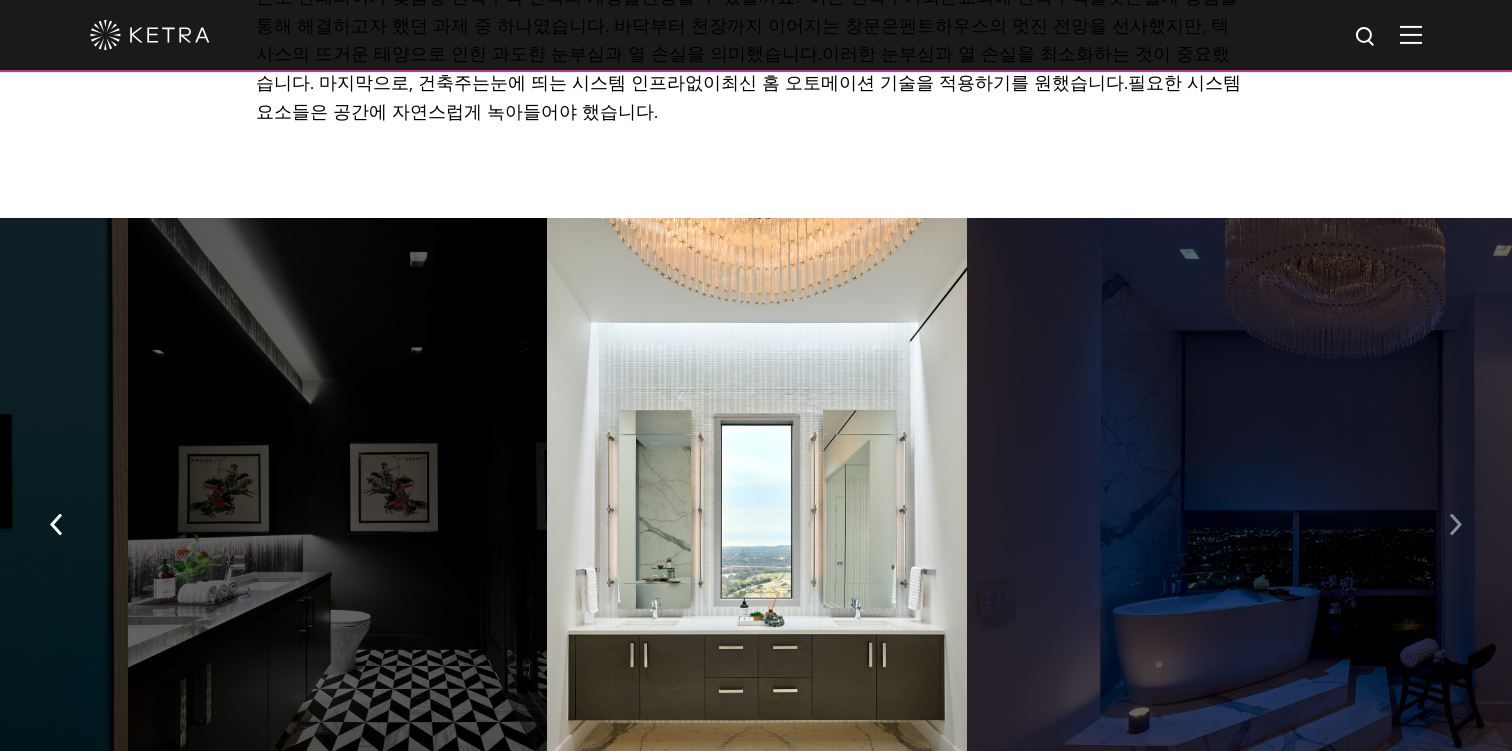 click at bounding box center (1455, 525) 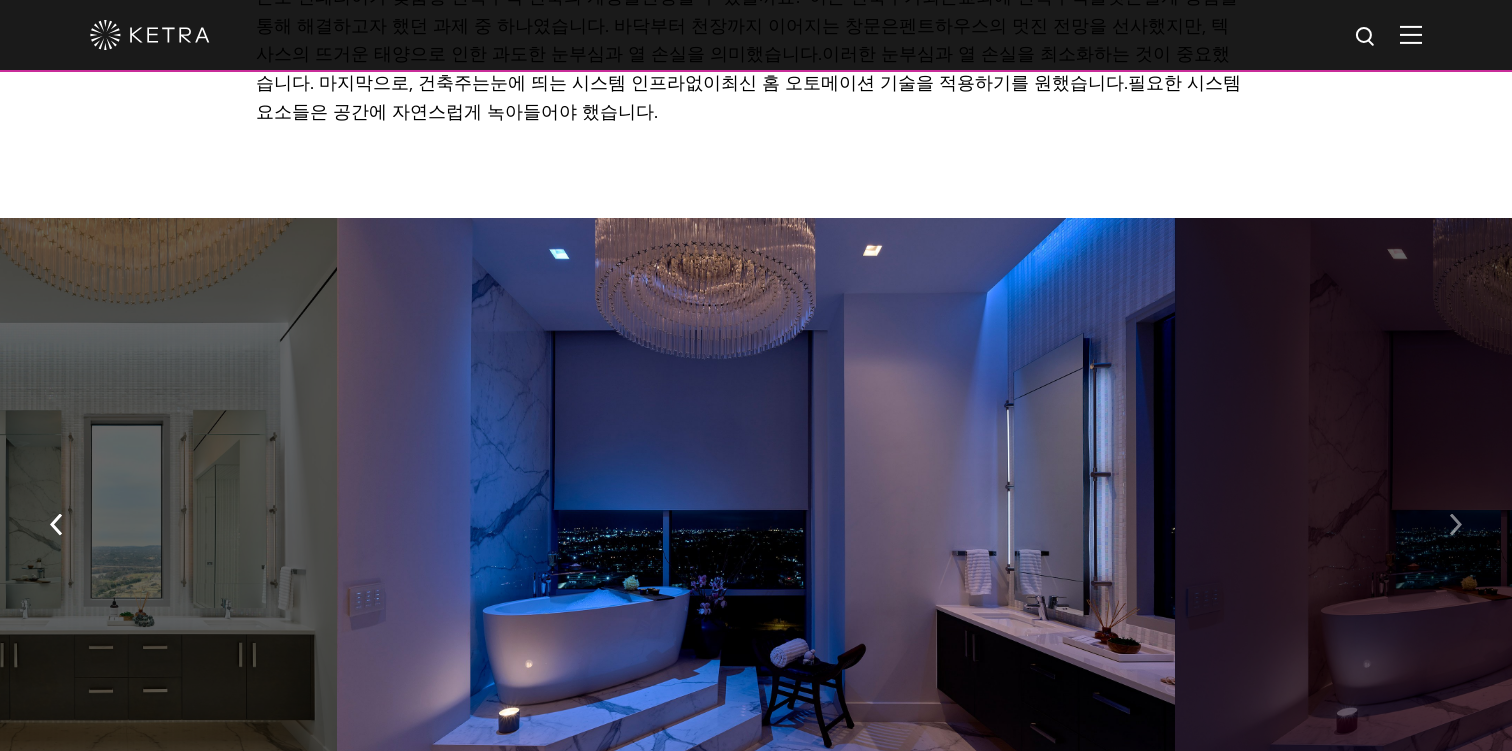 click at bounding box center (1455, 525) 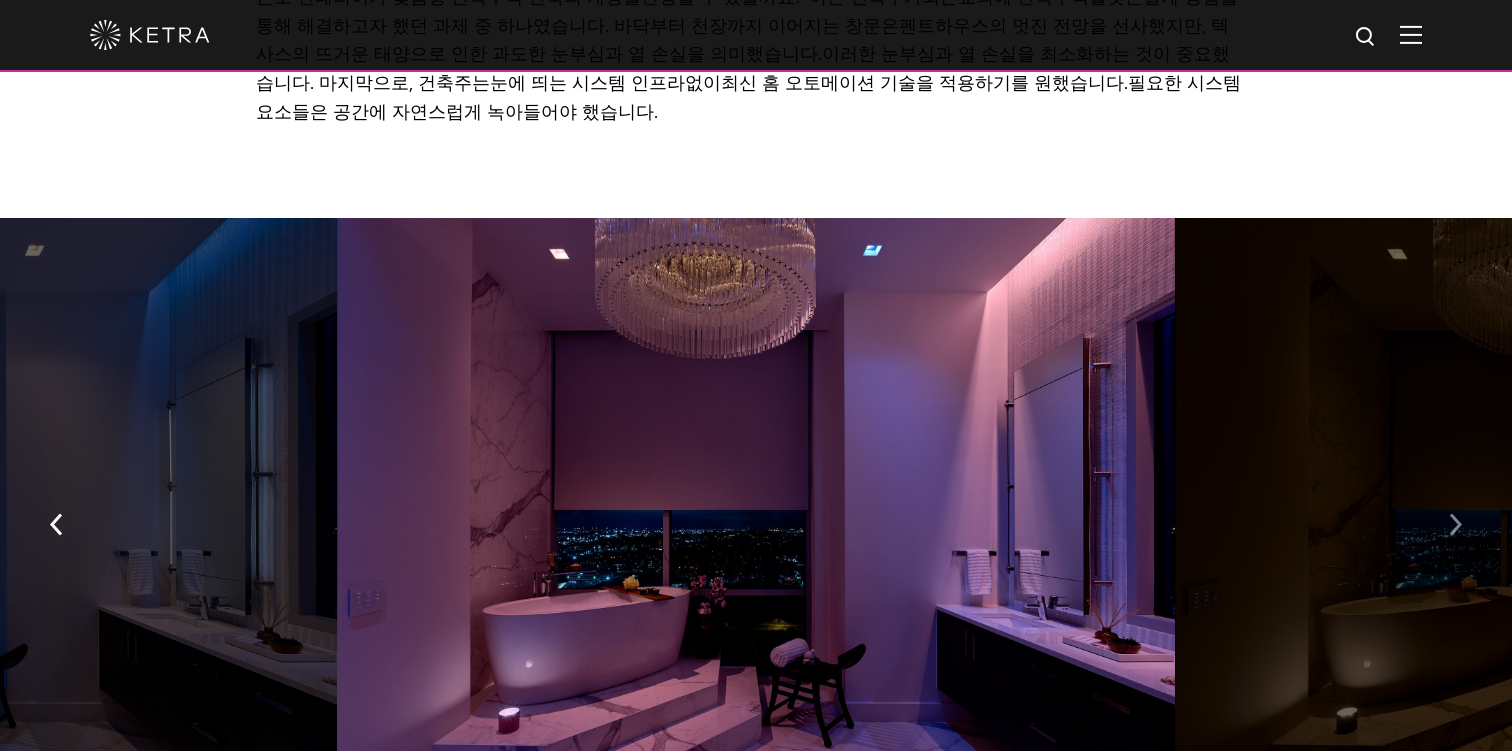 click at bounding box center (1455, 525) 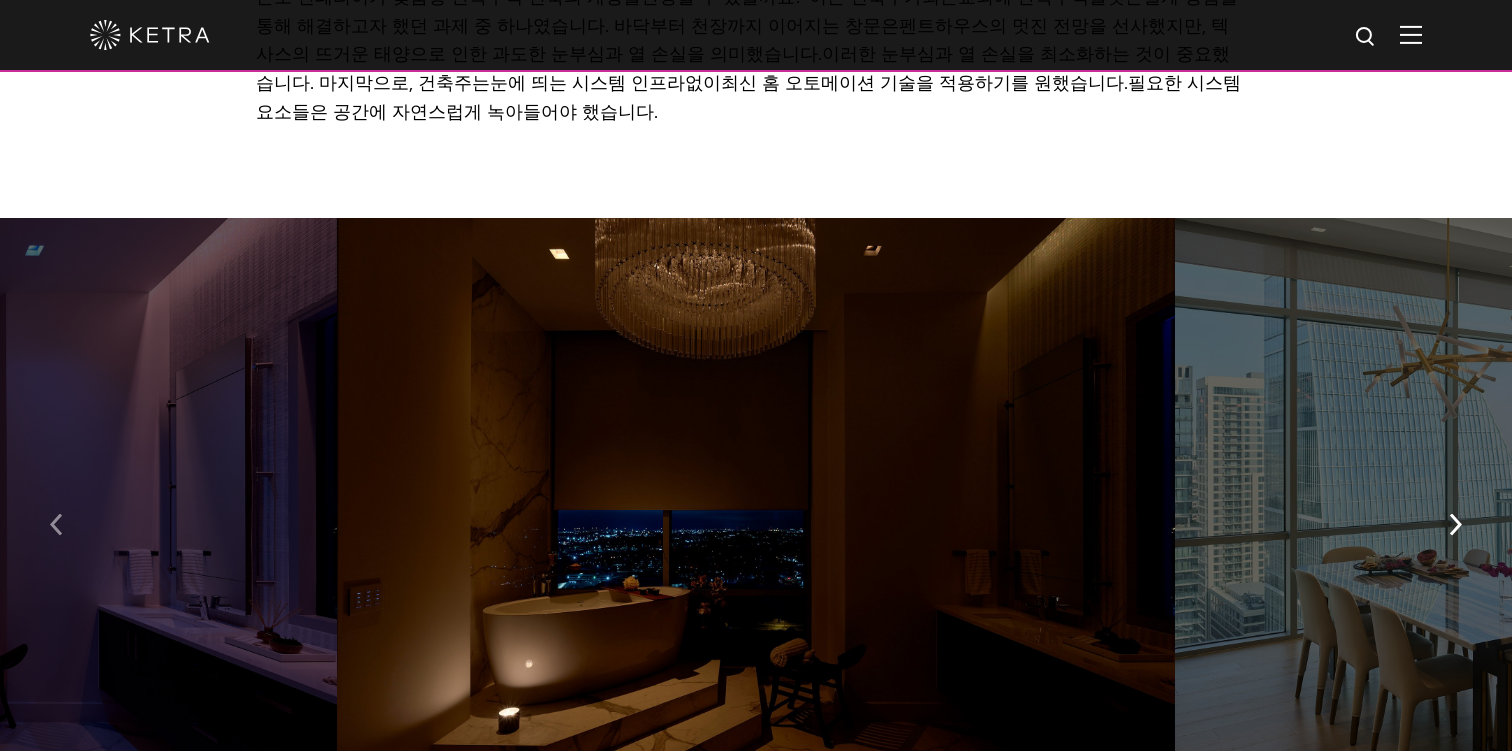 click at bounding box center [56, 523] 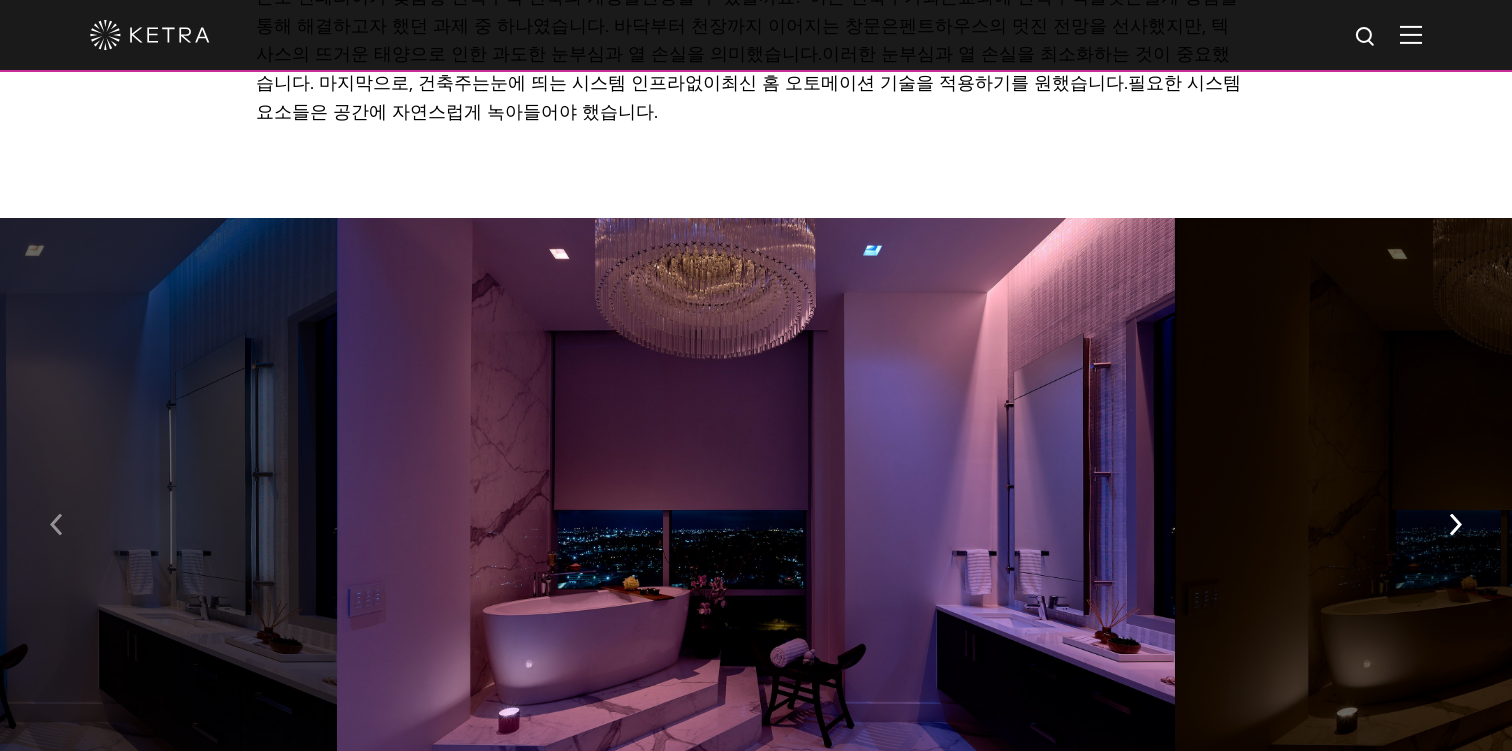 click at bounding box center [56, 523] 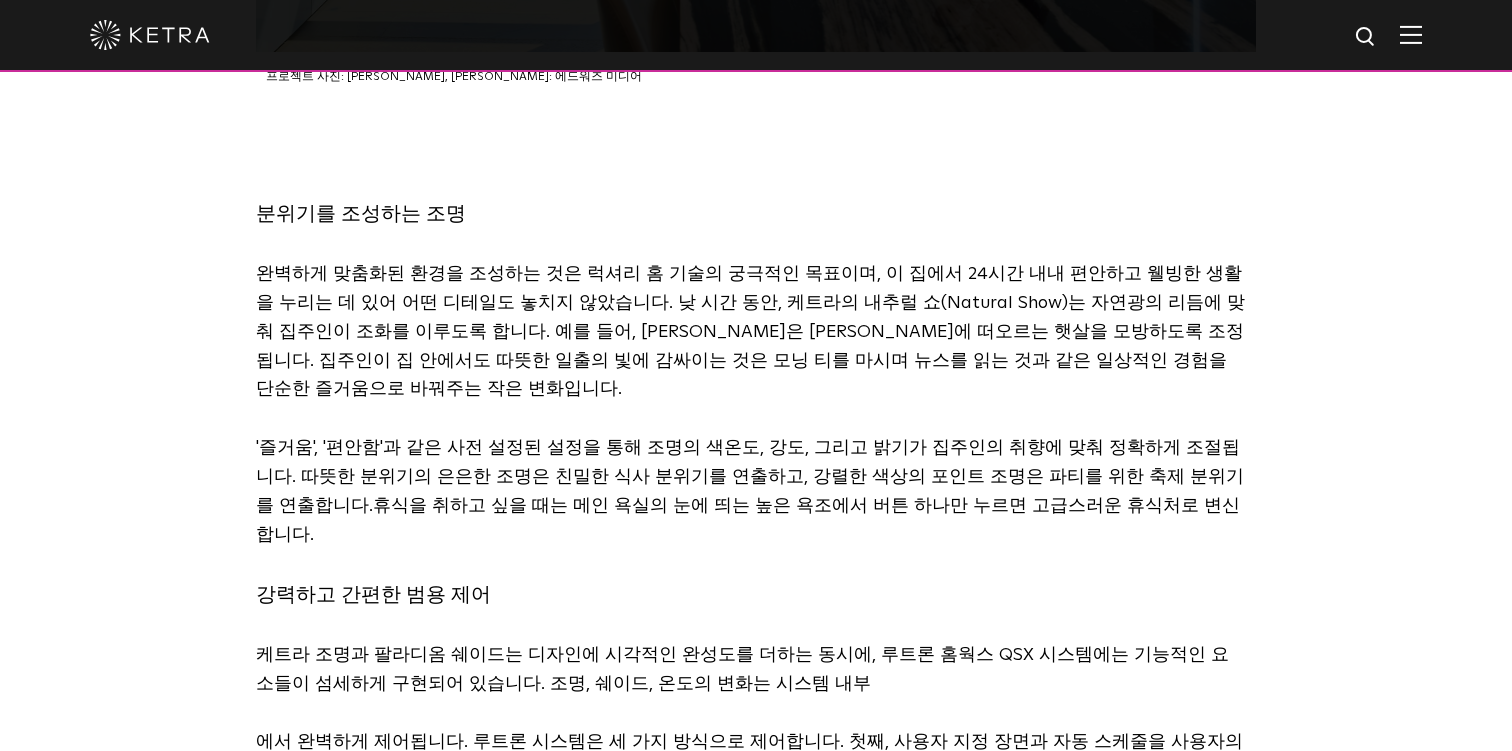 scroll, scrollTop: 5535, scrollLeft: 0, axis: vertical 